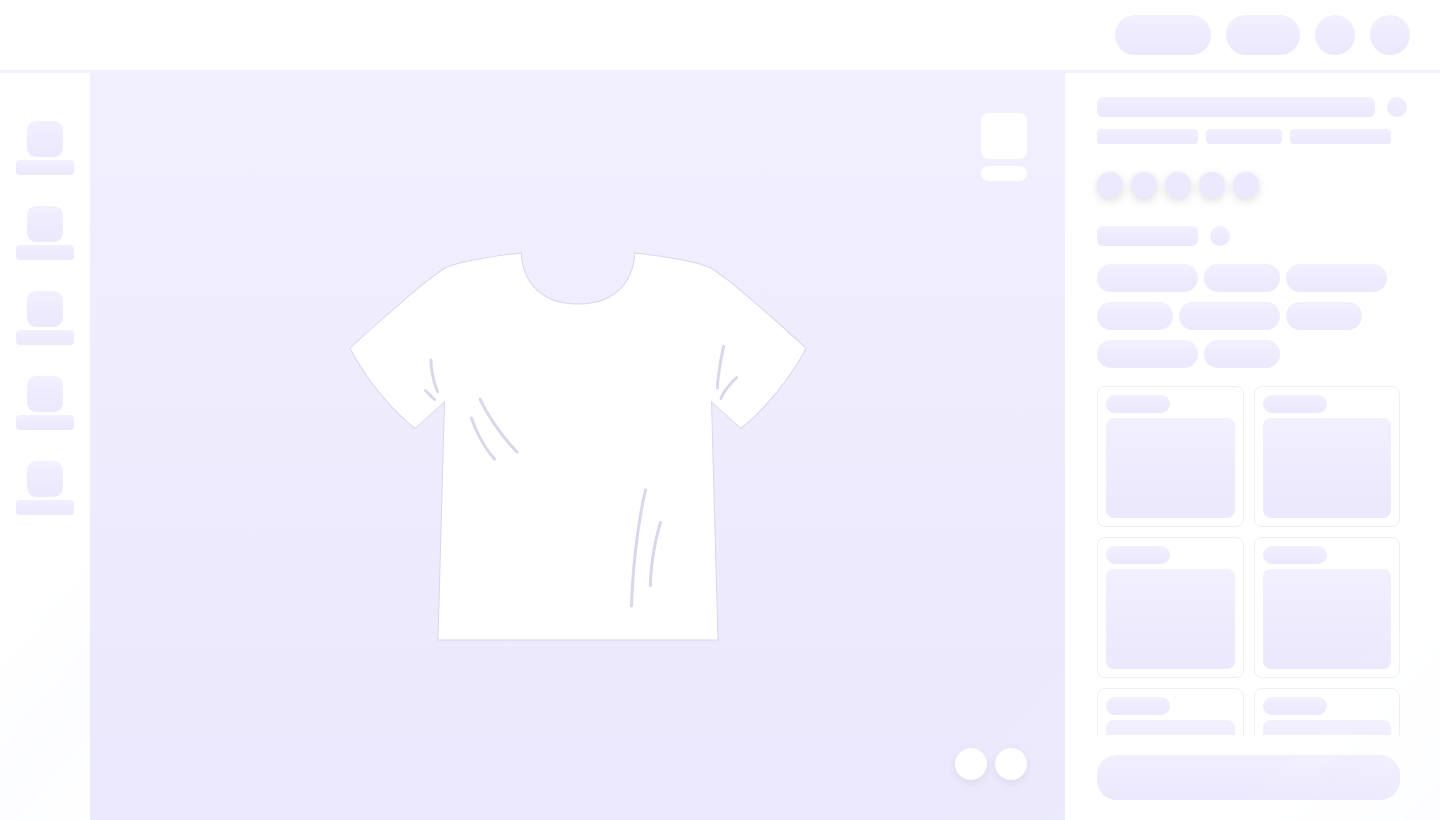 scroll, scrollTop: 0, scrollLeft: 0, axis: both 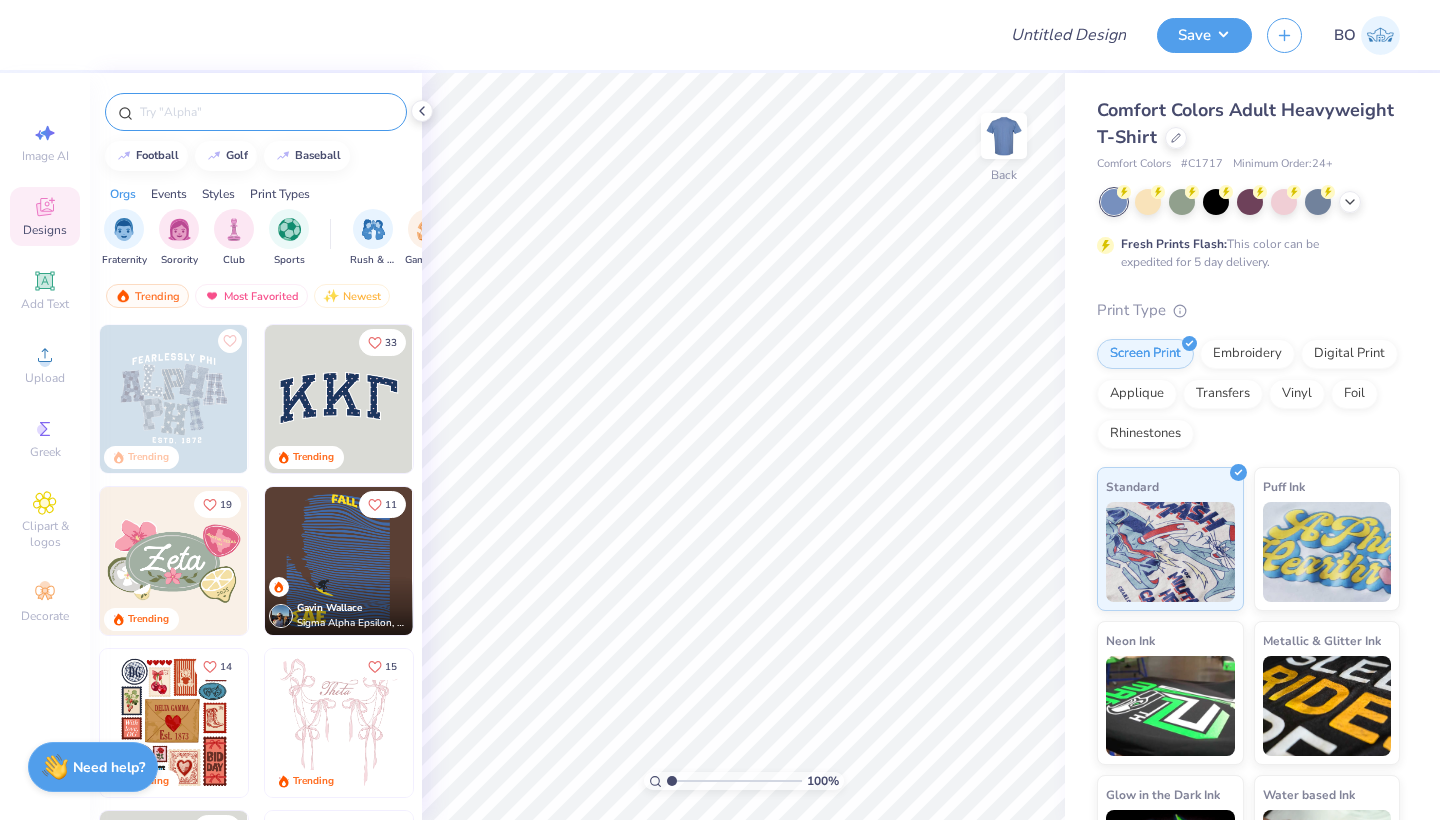 click at bounding box center (266, 112) 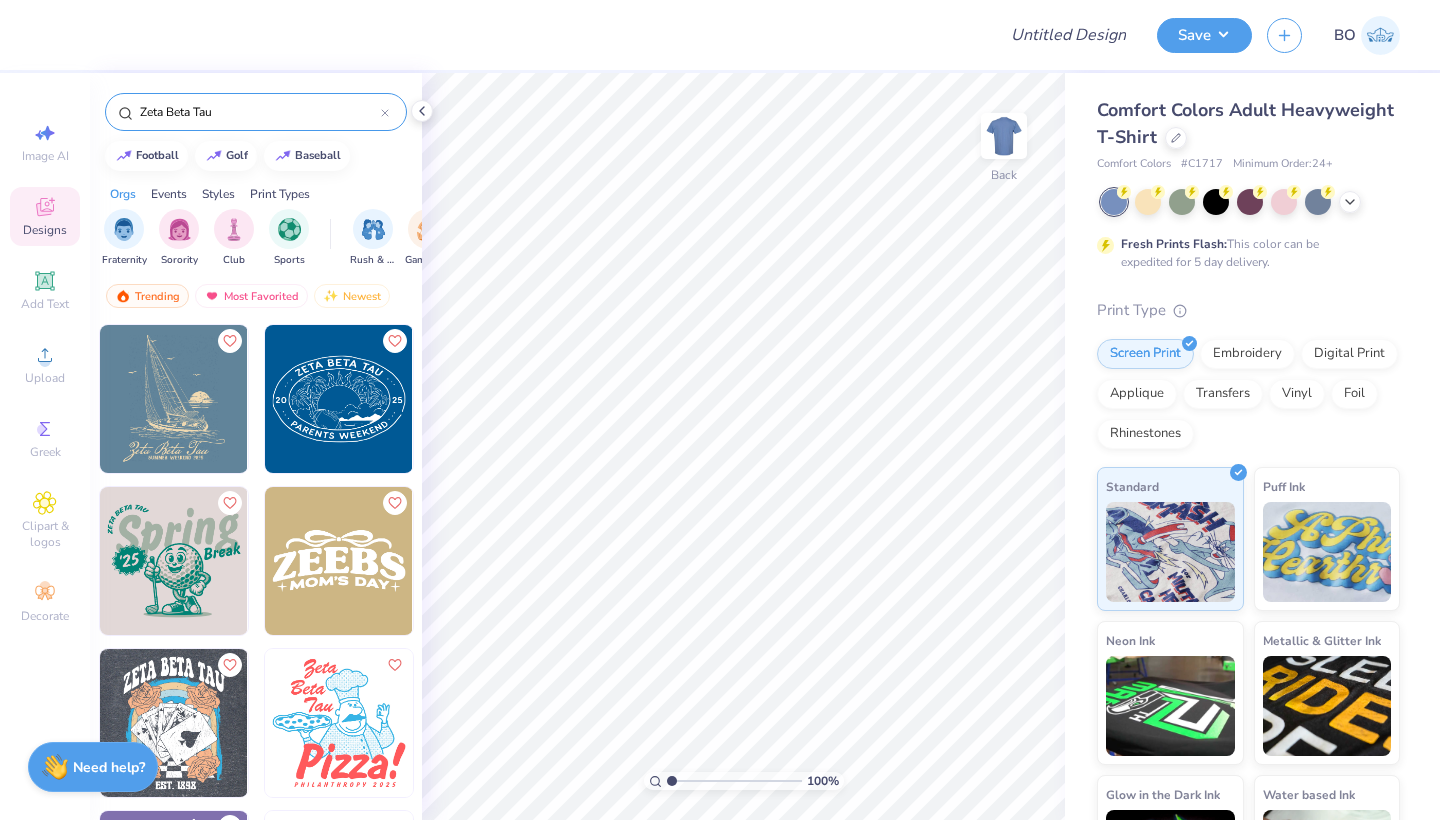 click on "Zeta Beta Tau" at bounding box center (259, 112) 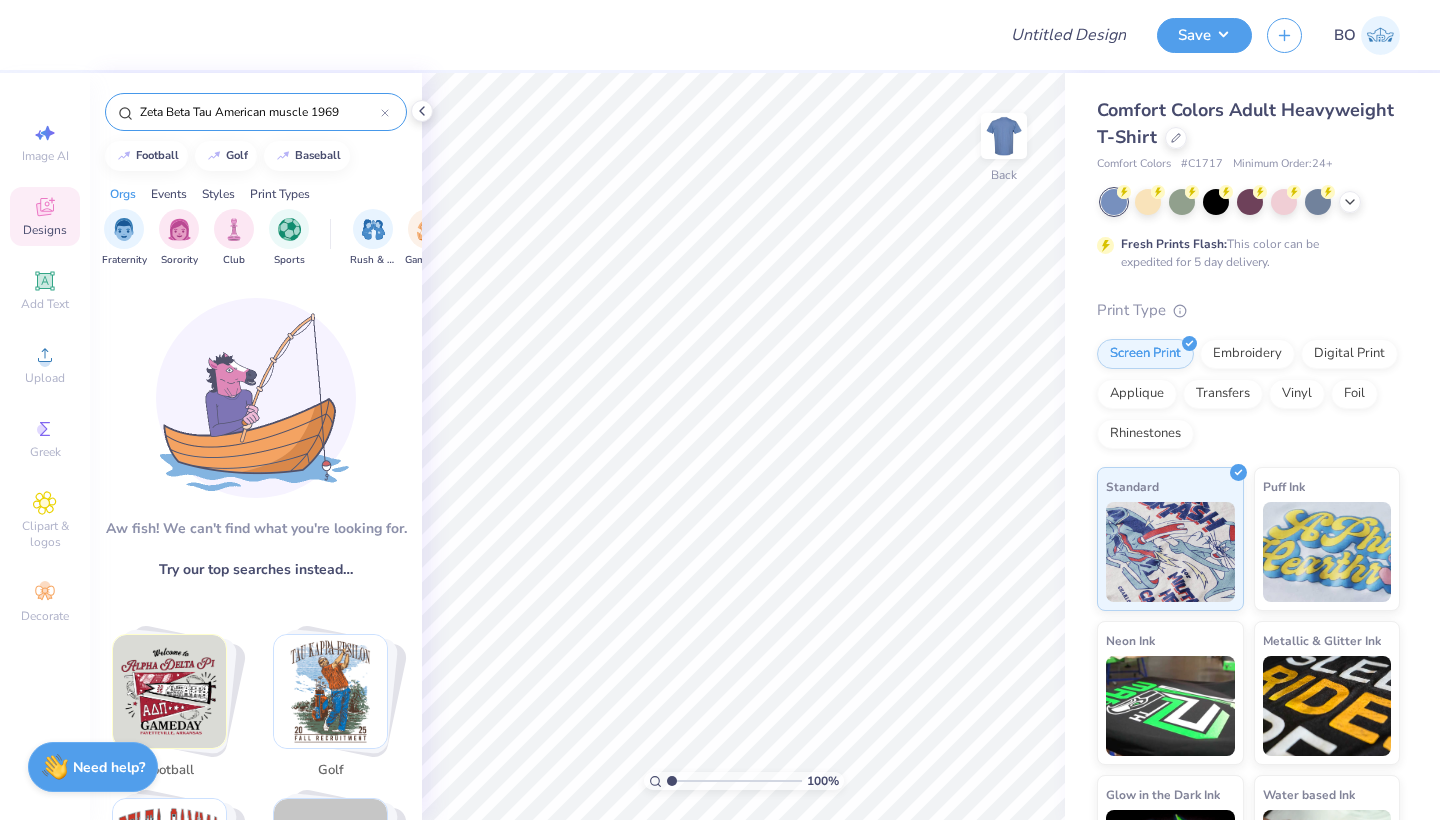 click on "Zeta Beta Tau American muscle 1969" at bounding box center [256, 112] 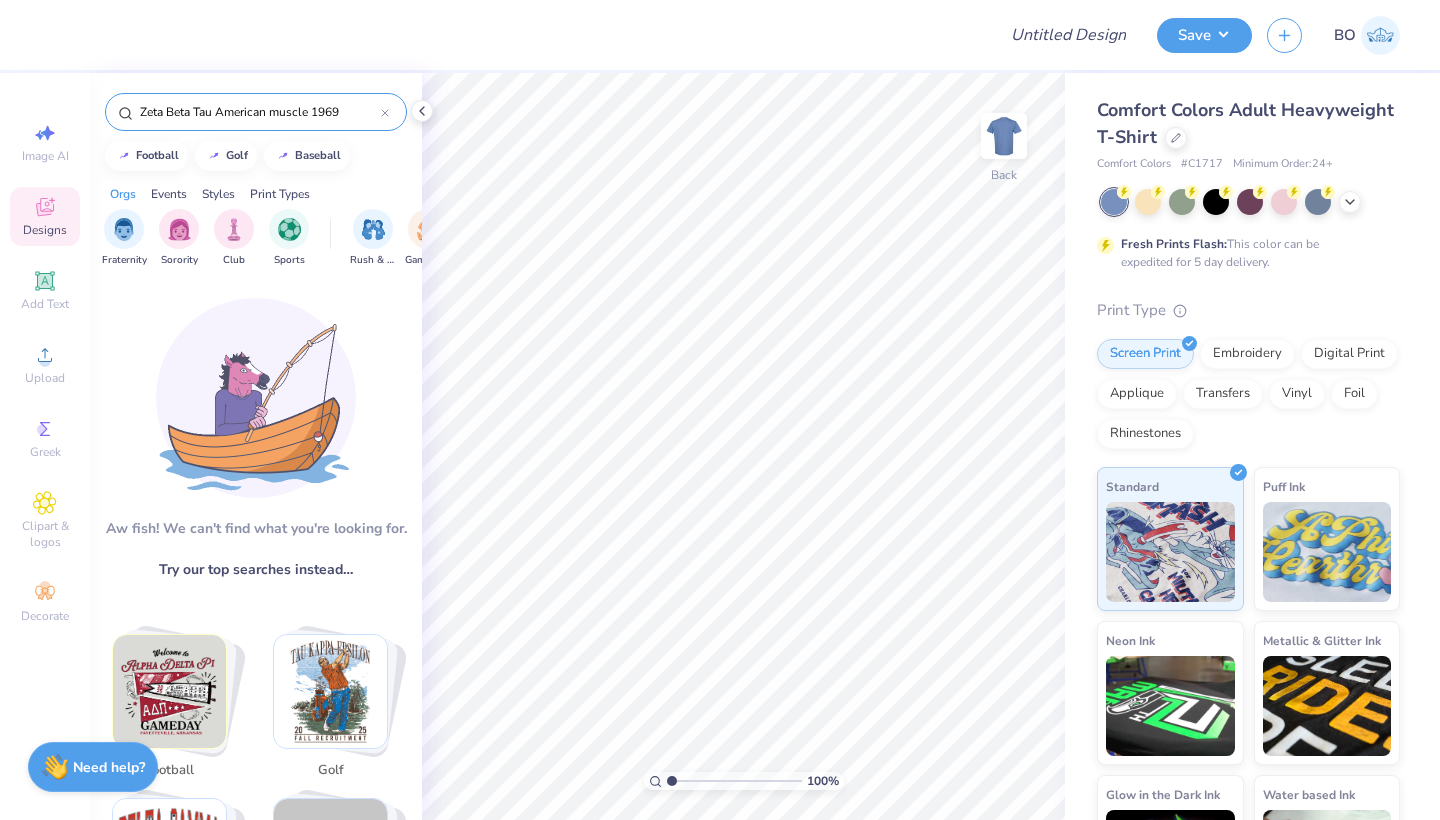 click on "Zeta Beta Tau American muscle 1969" at bounding box center (259, 112) 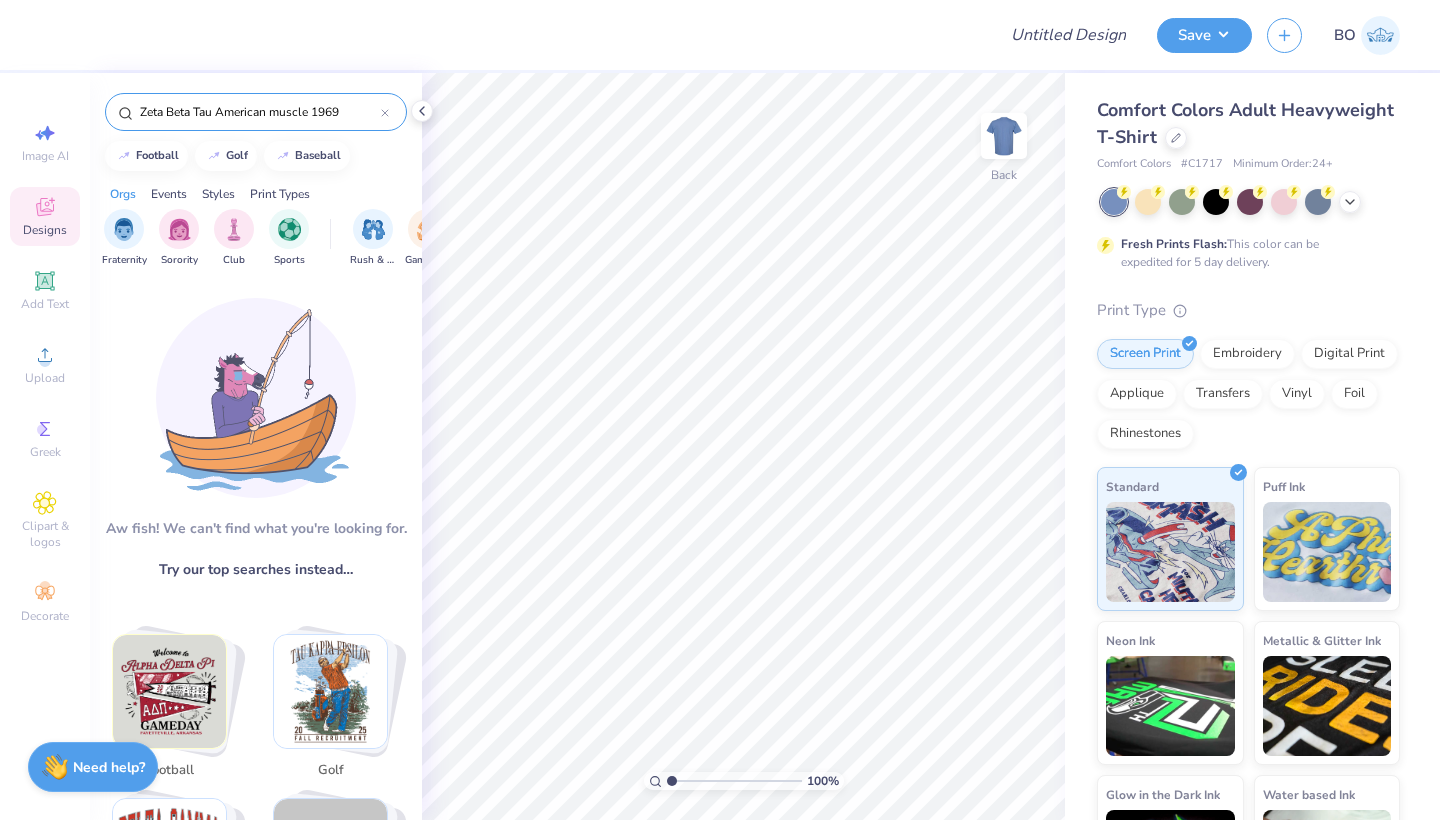 click on "Zeta Beta Tau American muscle 1969" at bounding box center (259, 112) 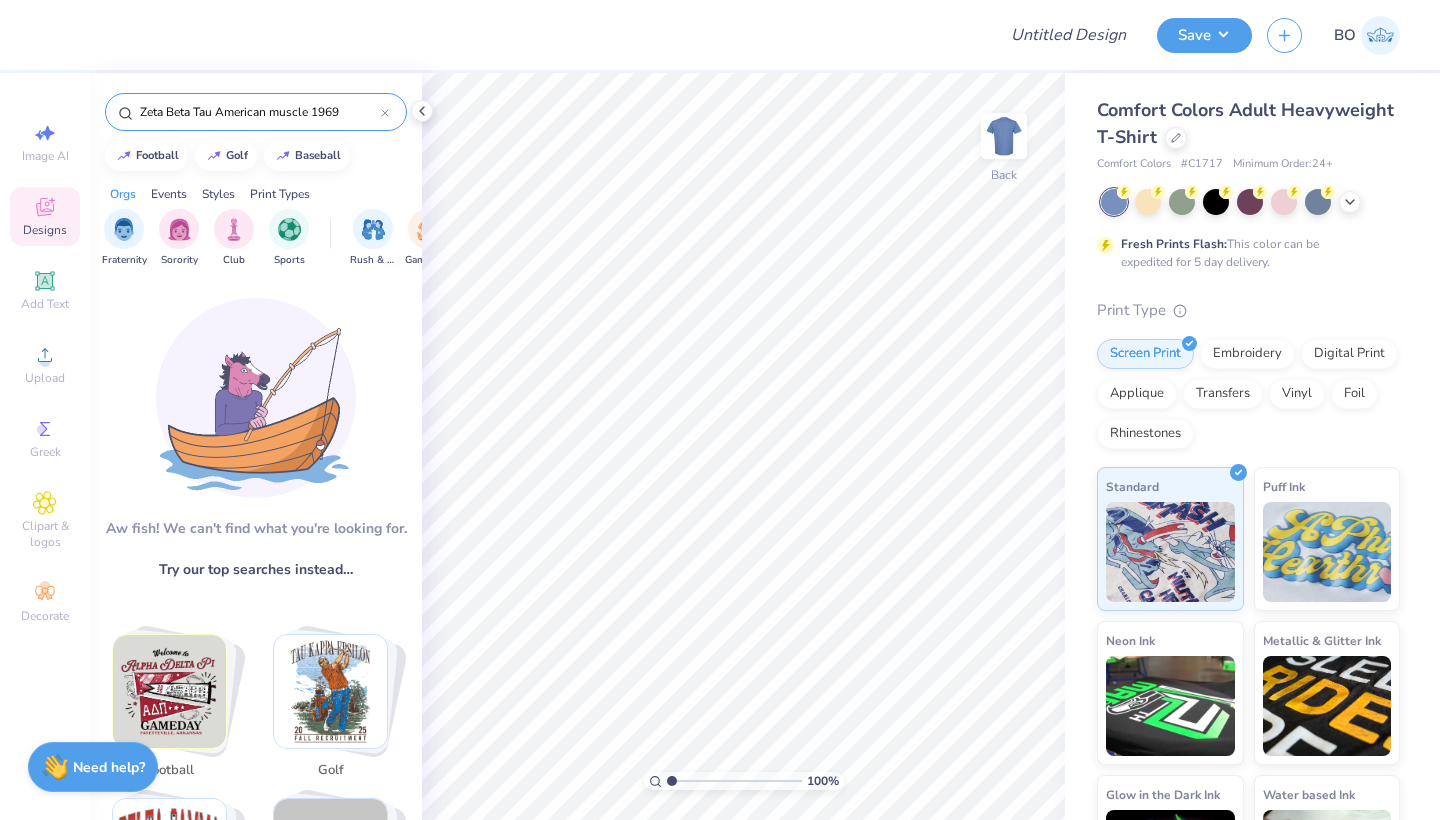 click on "Zeta Beta Tau American muscle 1969" at bounding box center (259, 112) 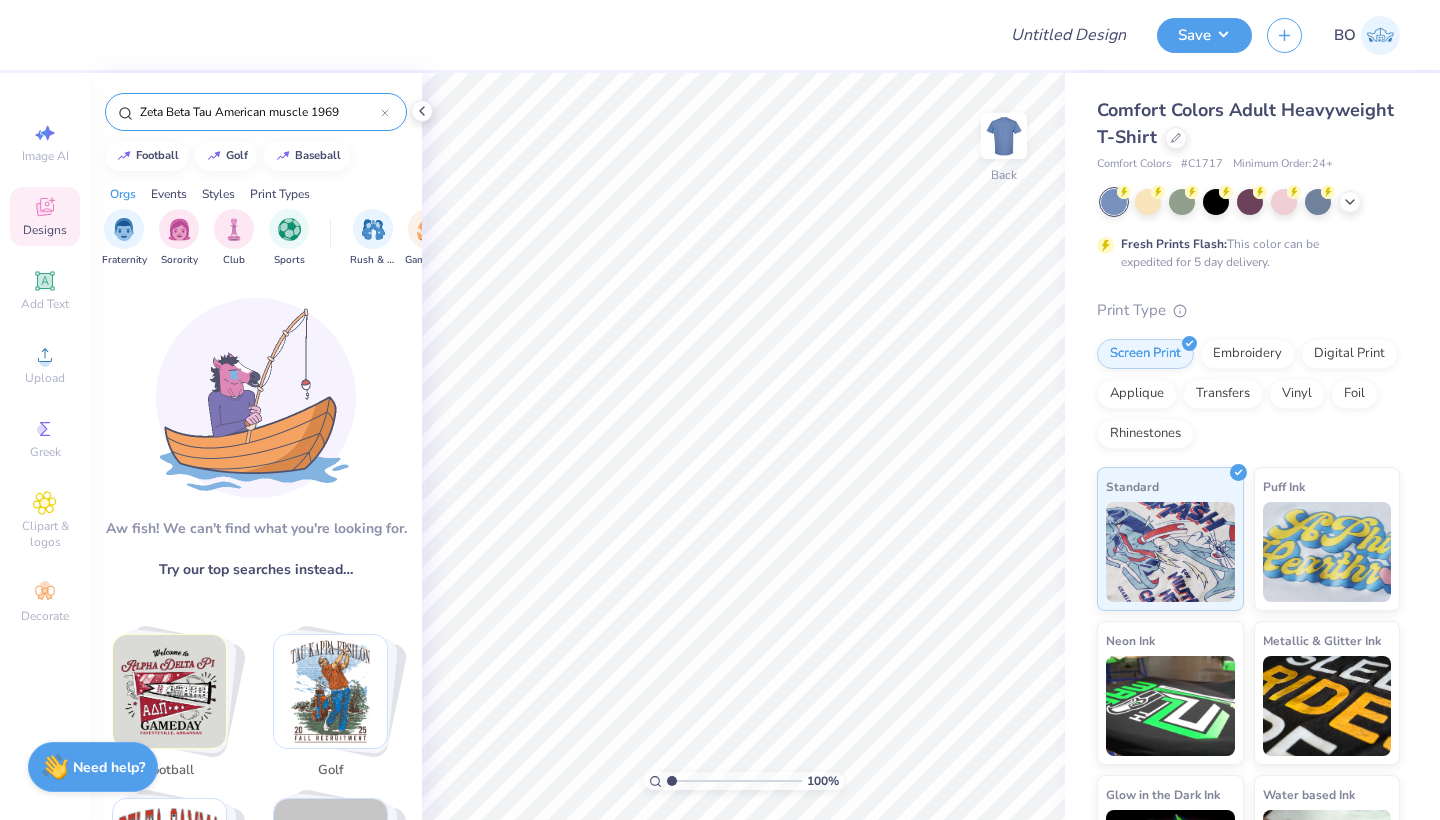 click on "Zeta Beta Tau American muscle 1969" at bounding box center [259, 112] 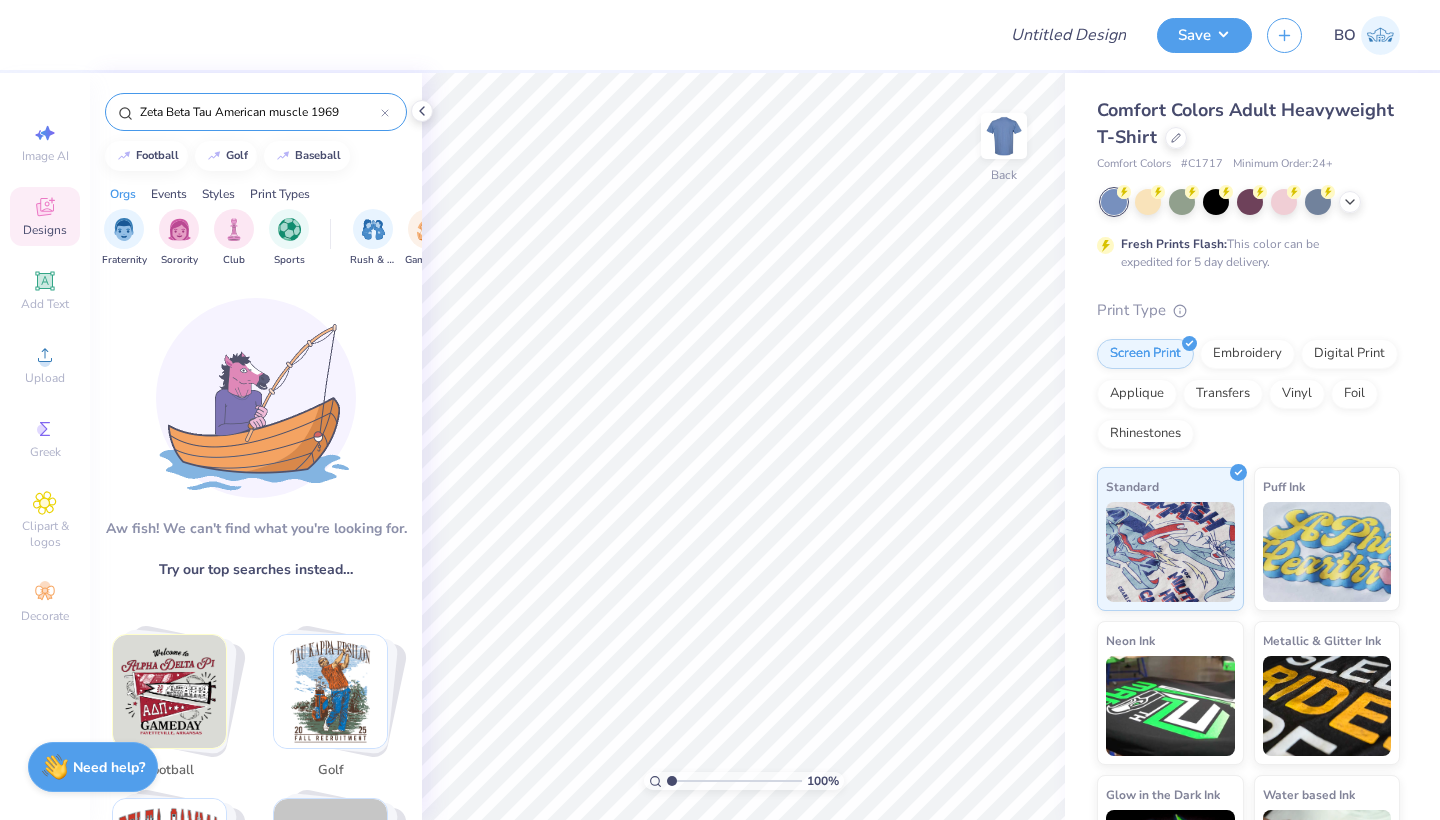 click on "Zeta Beta Tau American muscle 1969" at bounding box center [259, 112] 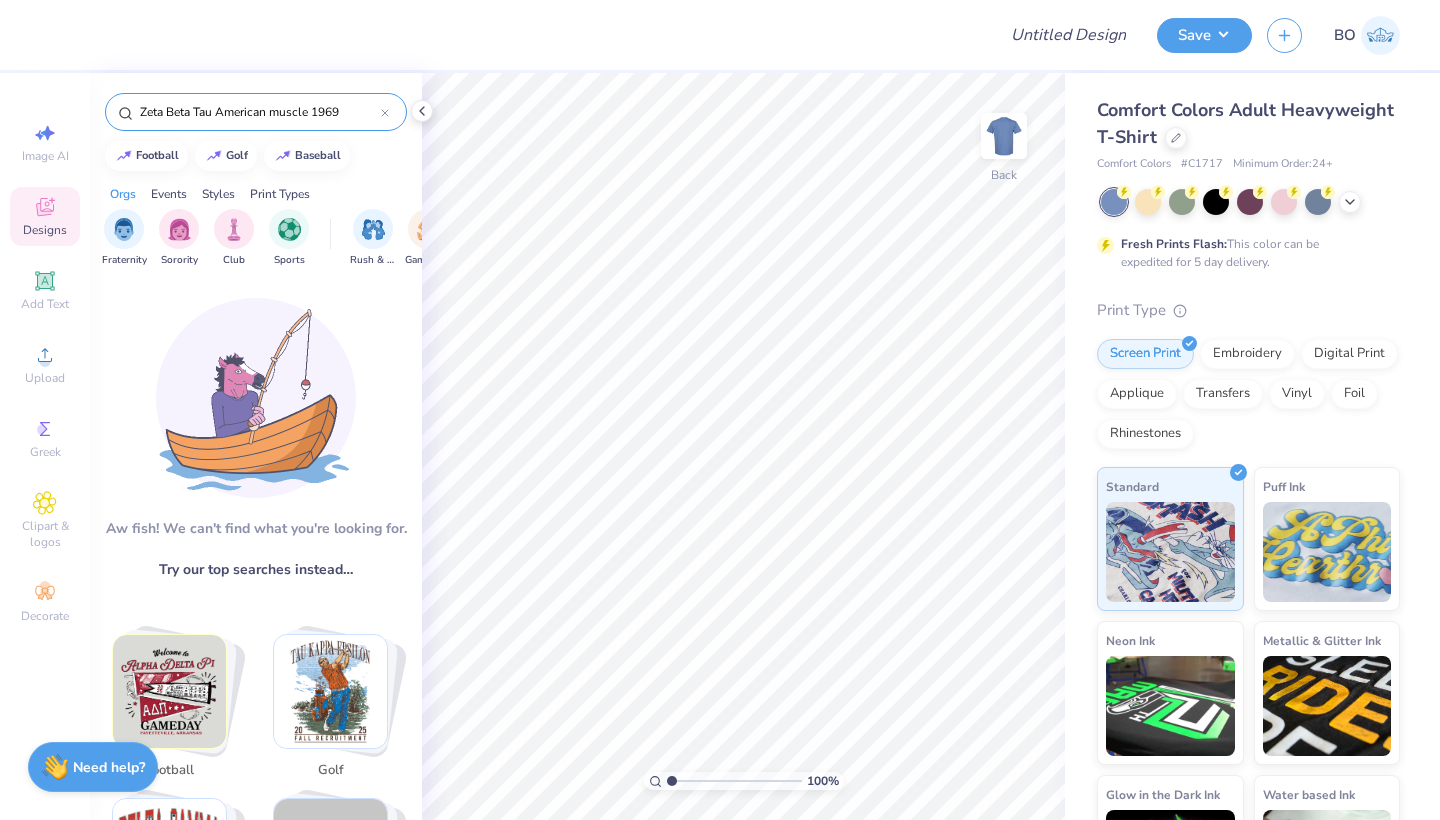 click on "Zeta Beta Tau American muscle 1969" at bounding box center [259, 112] 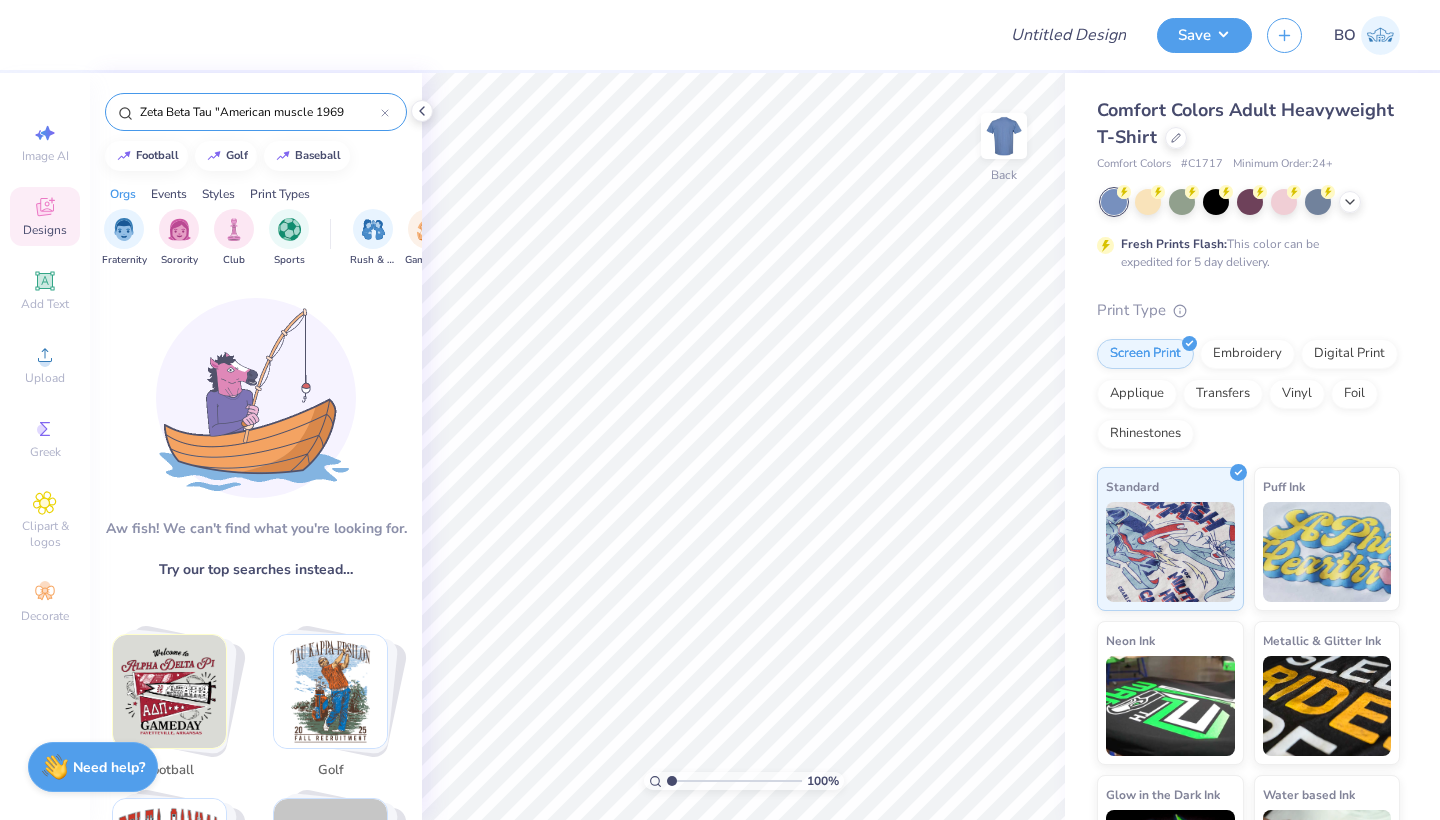 click on "Zeta Beta Tau "American muscle 1969" at bounding box center (259, 112) 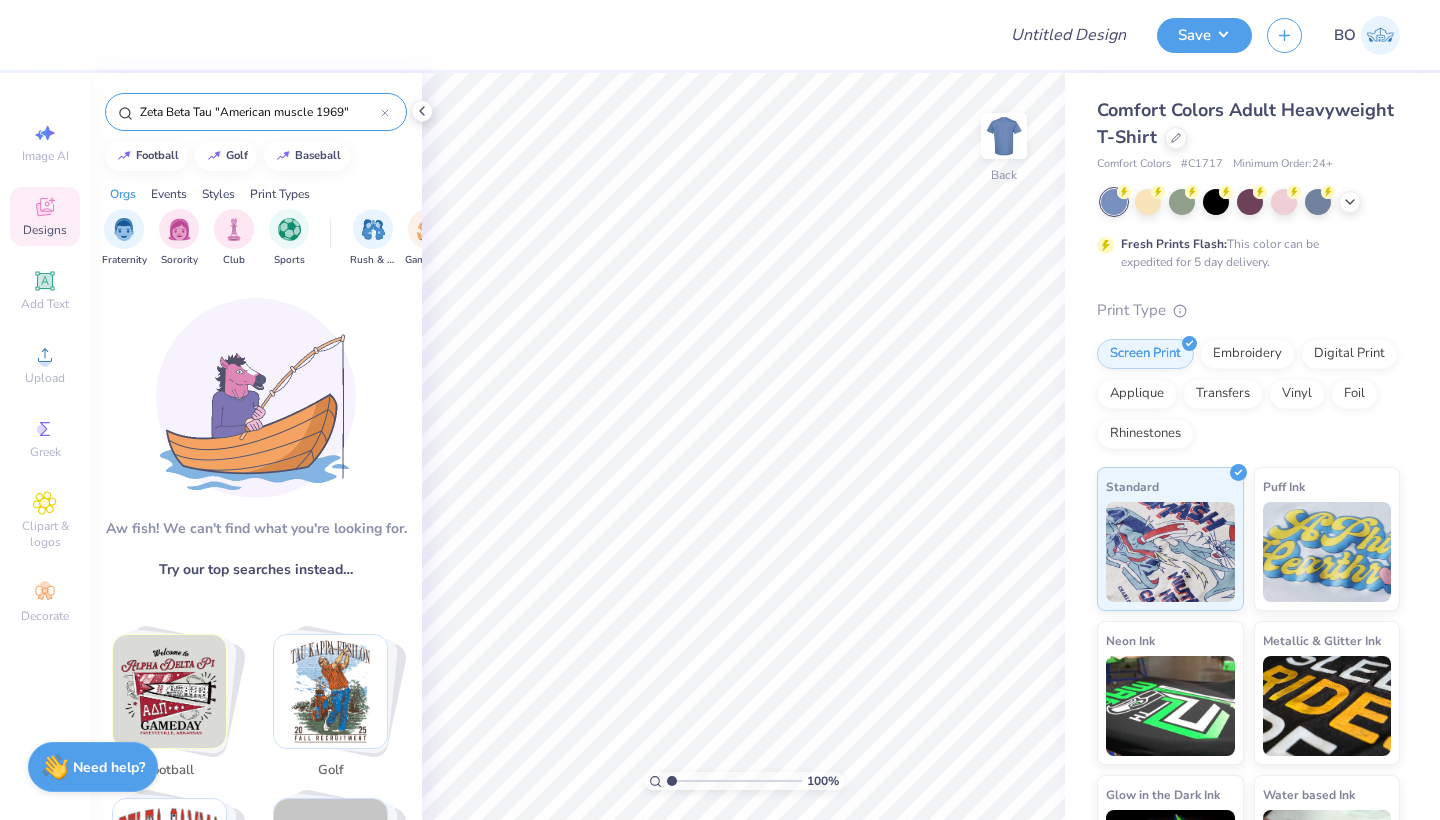 drag, startPoint x: 213, startPoint y: 109, endPoint x: 118, endPoint y: 101, distance: 95.33625 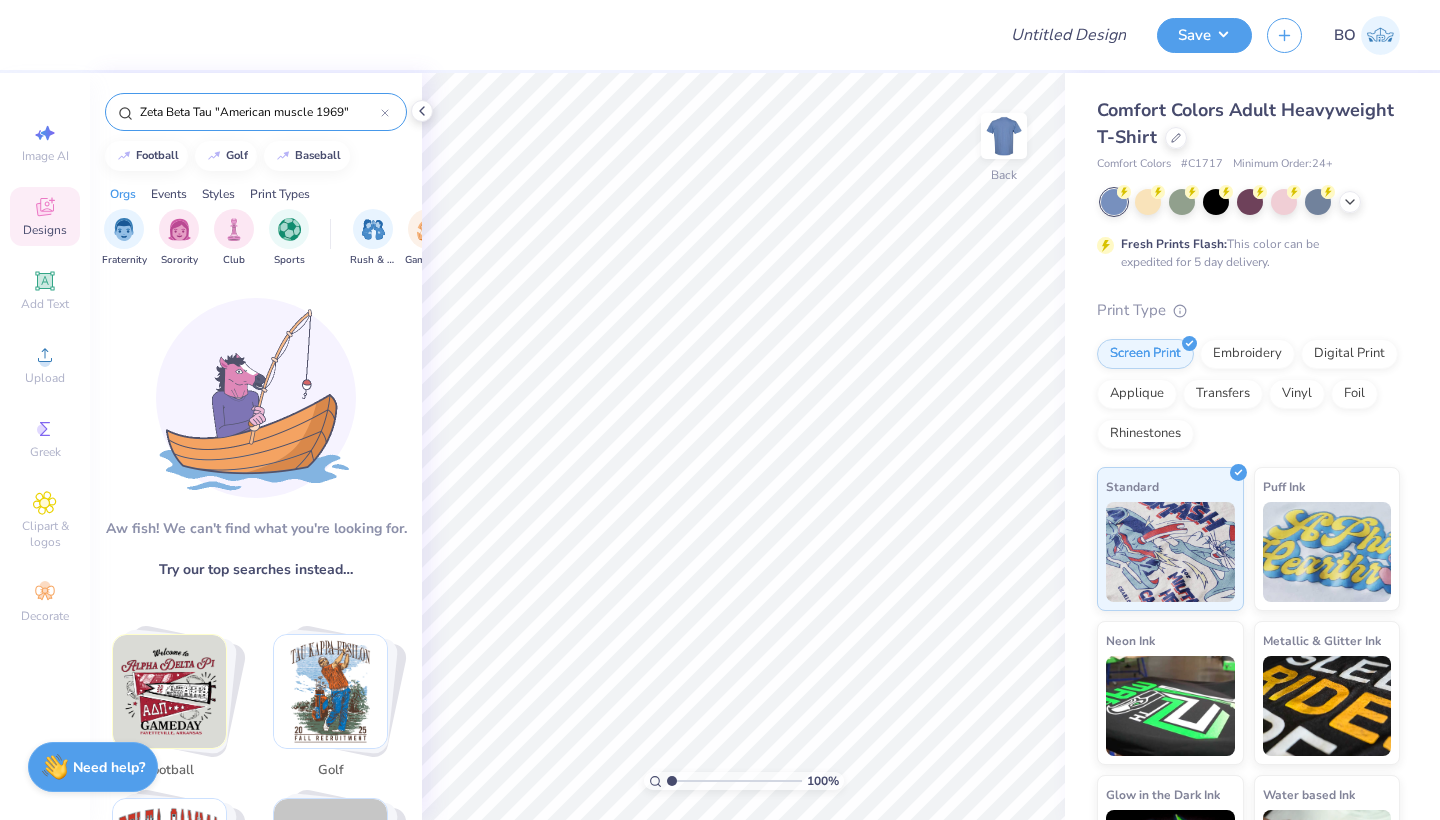 click on "Zeta Beta Tau "American muscle 1969"" at bounding box center [256, 112] 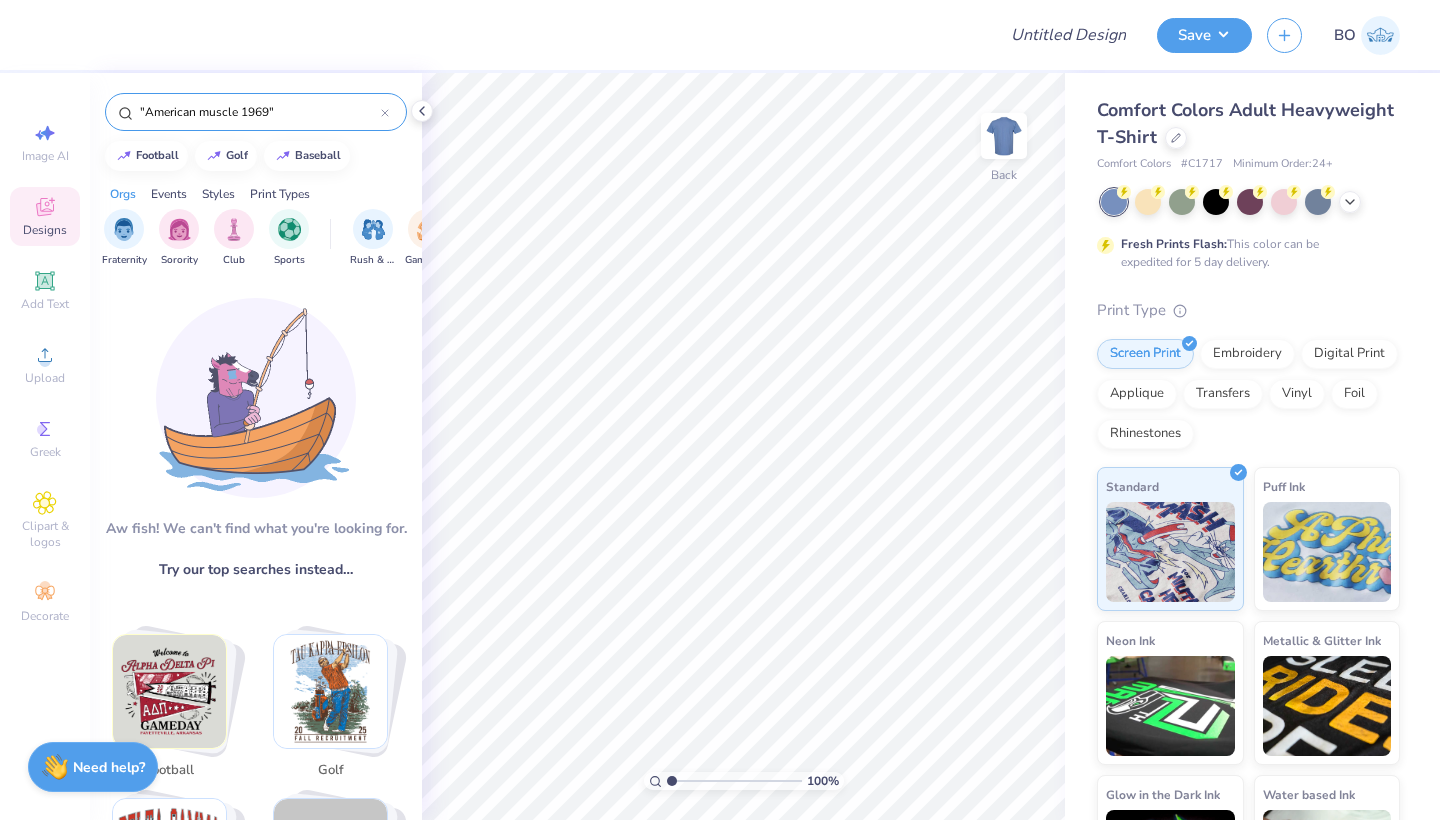 type on ""American muscle 1969"" 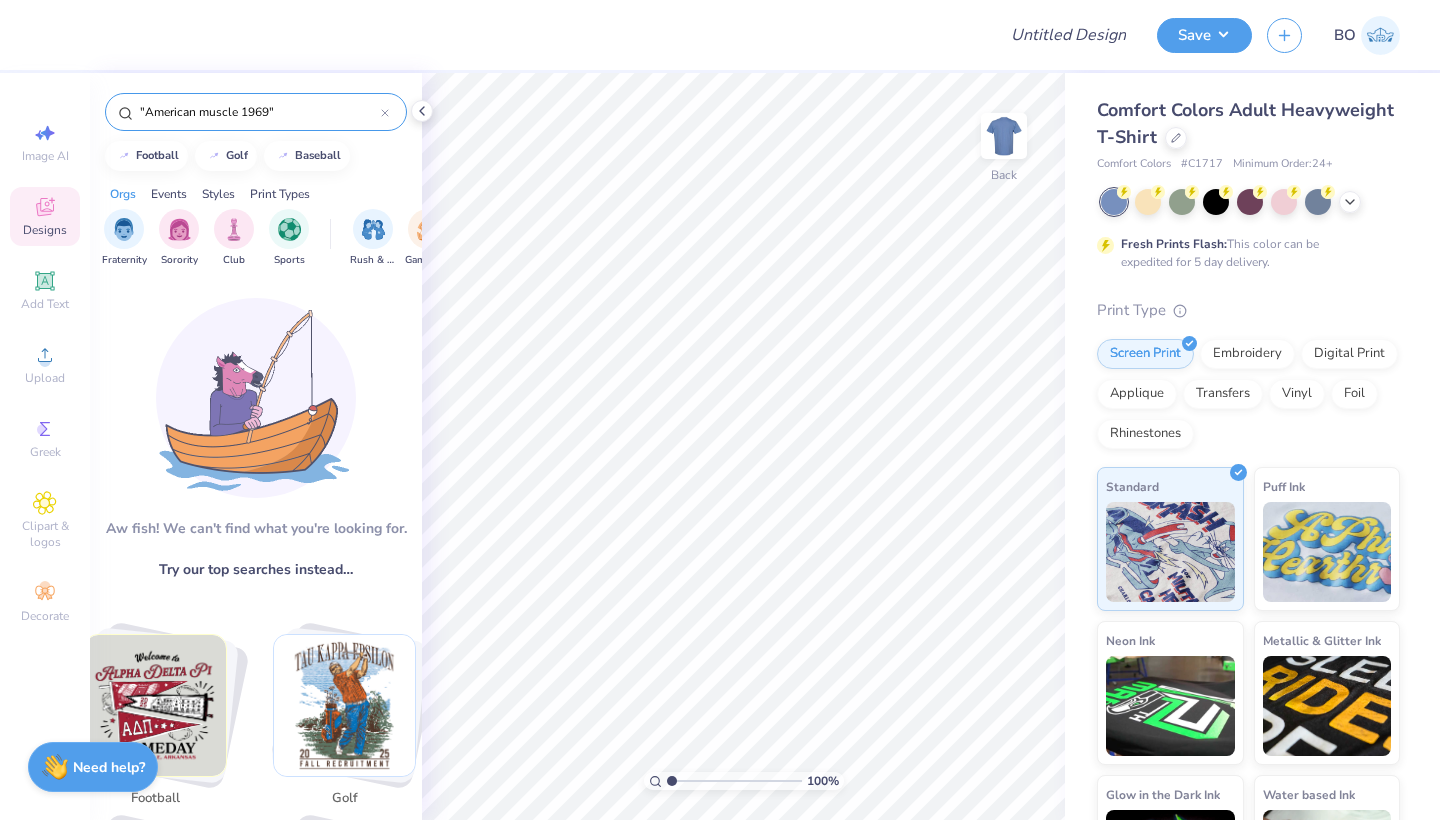 scroll, scrollTop: 0, scrollLeft: 0, axis: both 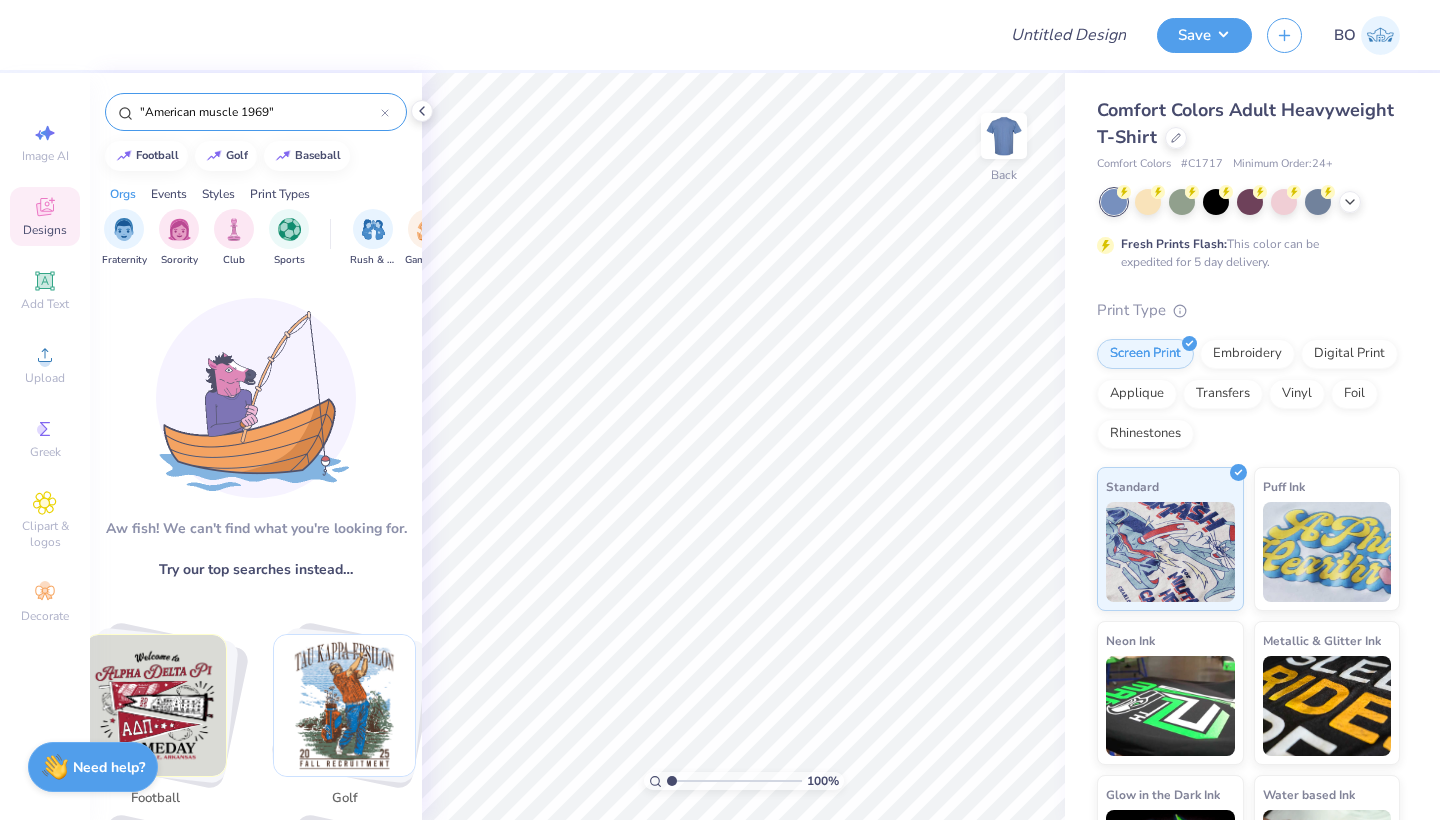 click on ""American muscle 1969"" at bounding box center (259, 112) 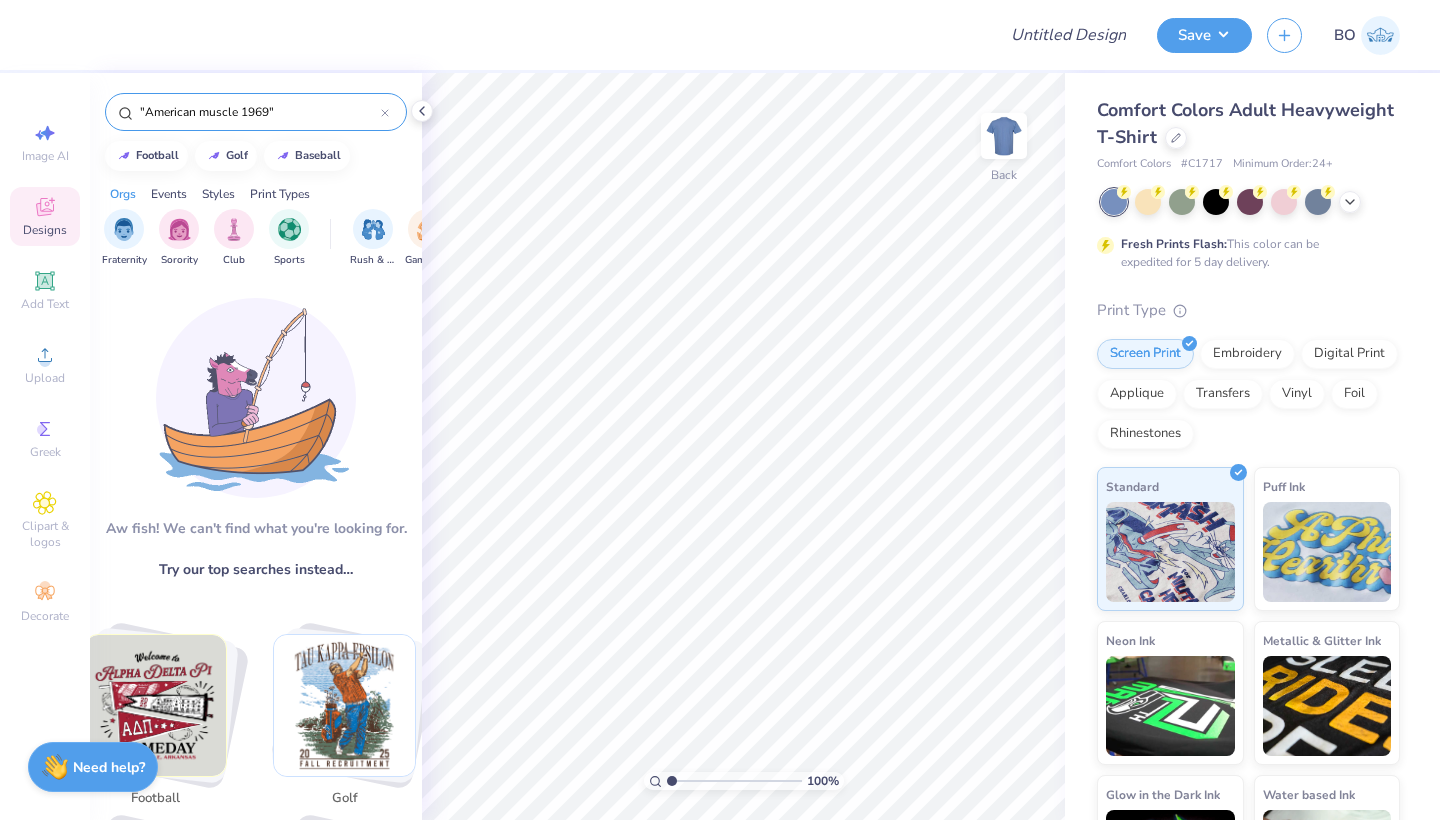 click on ""American muscle 1969"" at bounding box center (259, 112) 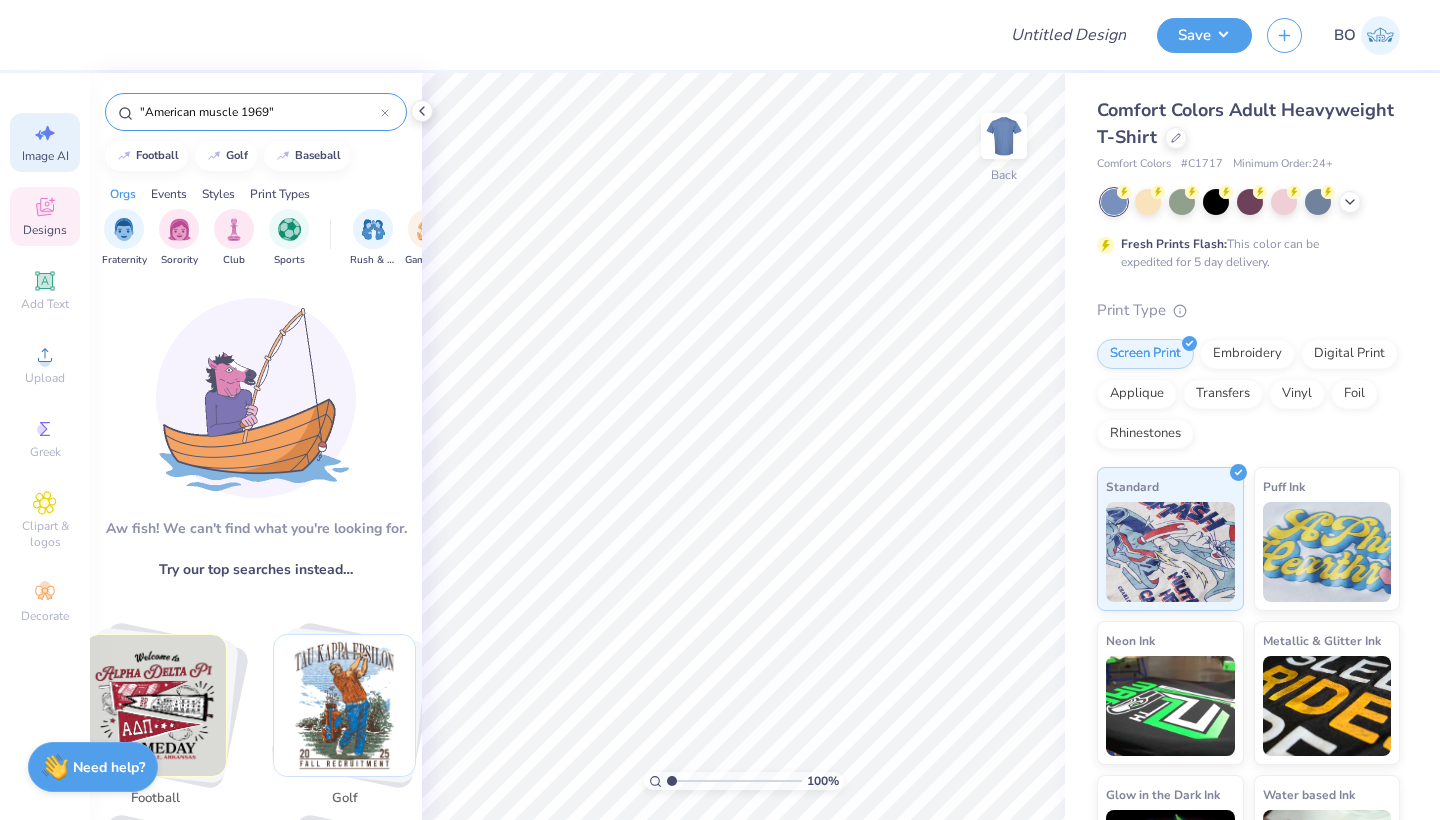 click 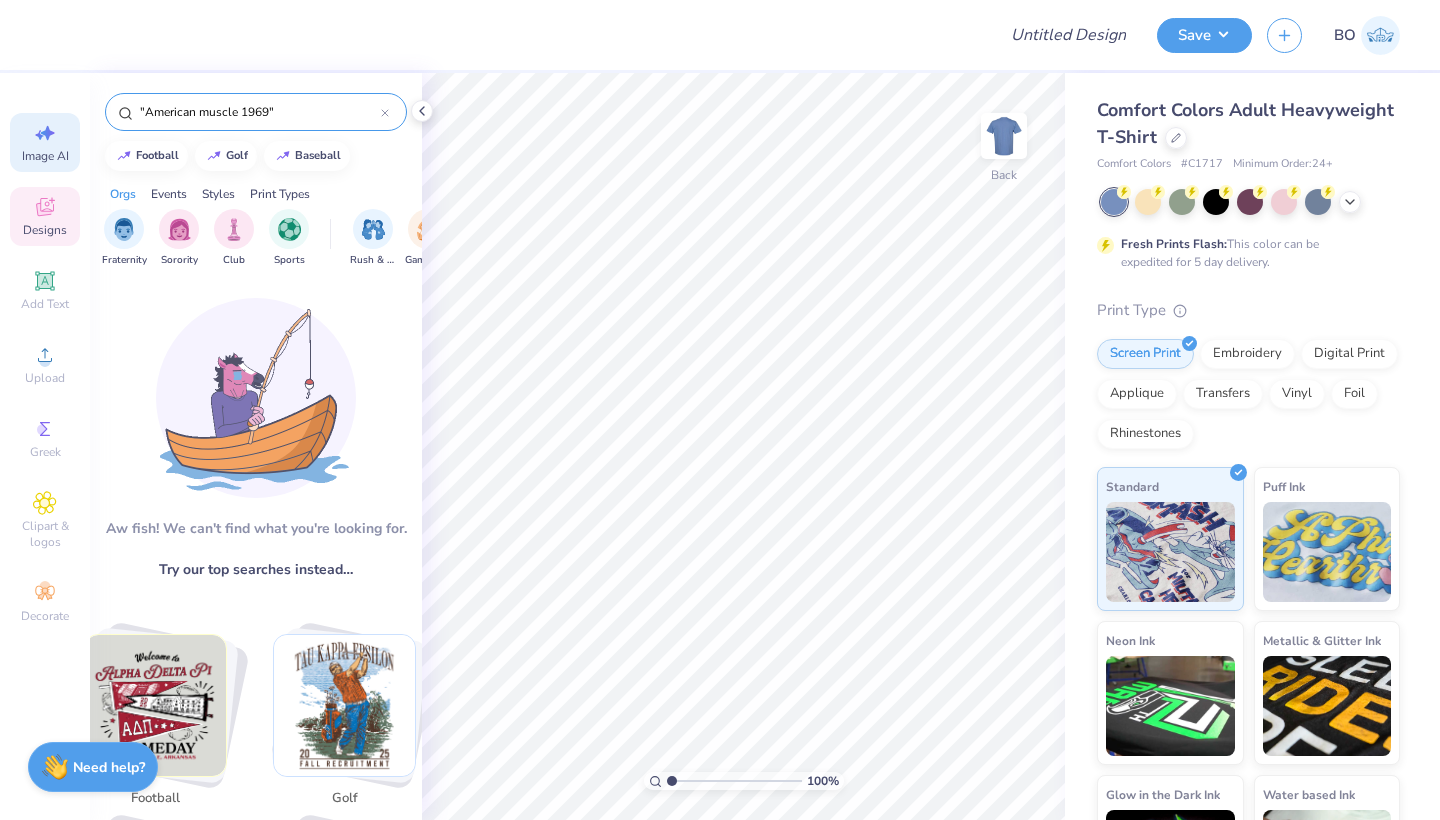 select on "4" 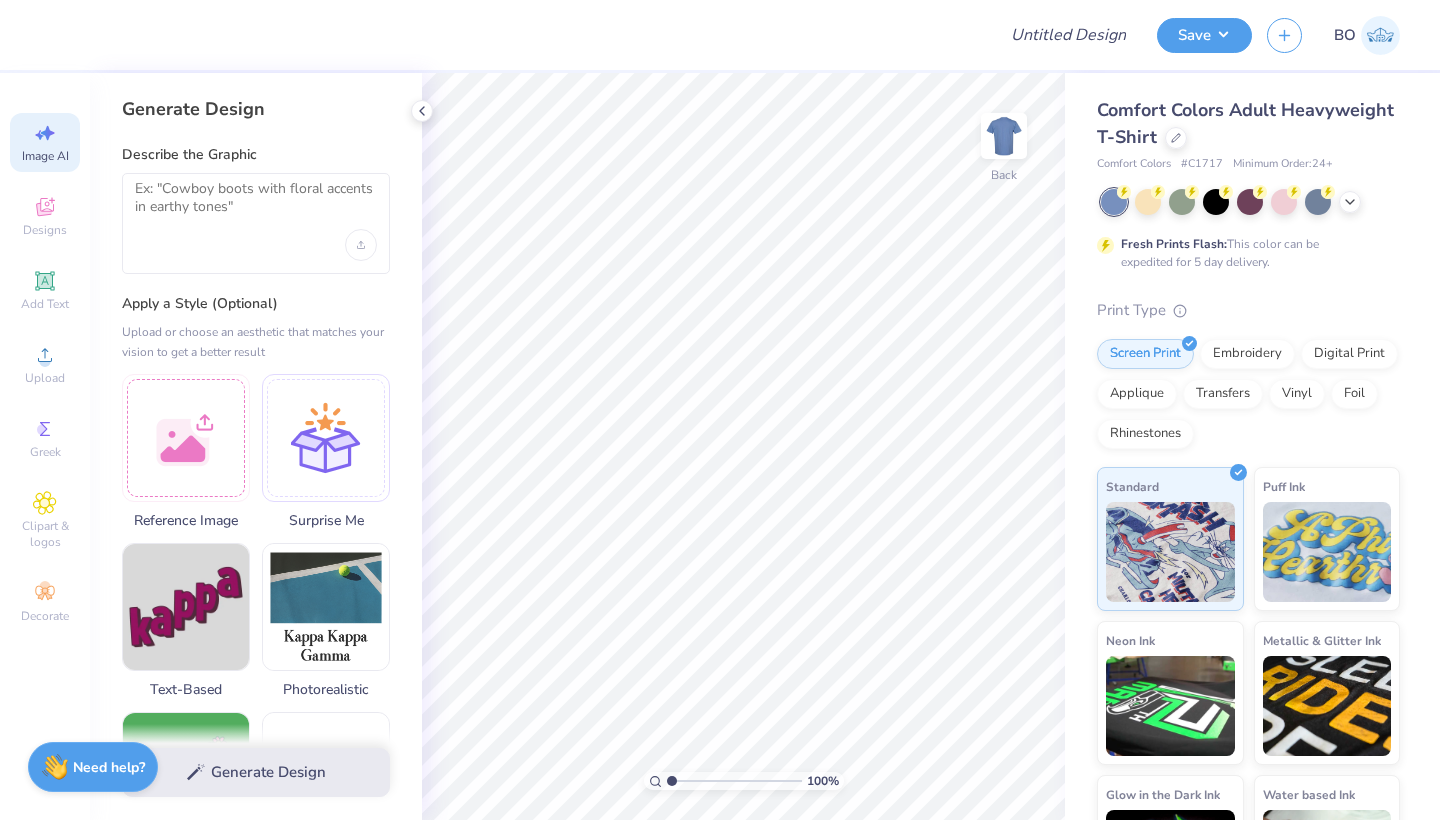 click on "Describe the Graphic" at bounding box center [256, 209] 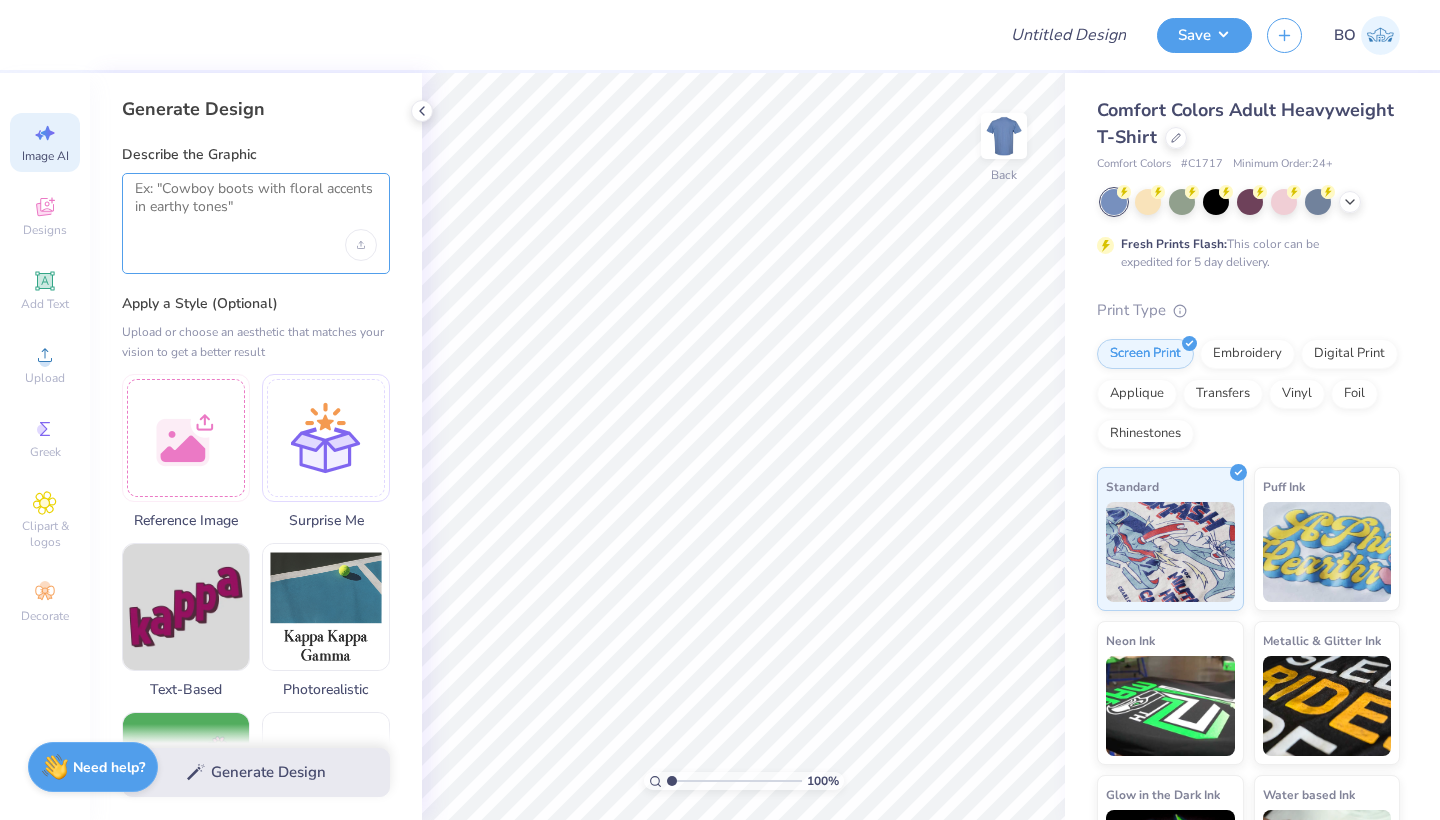 click at bounding box center [256, 205] 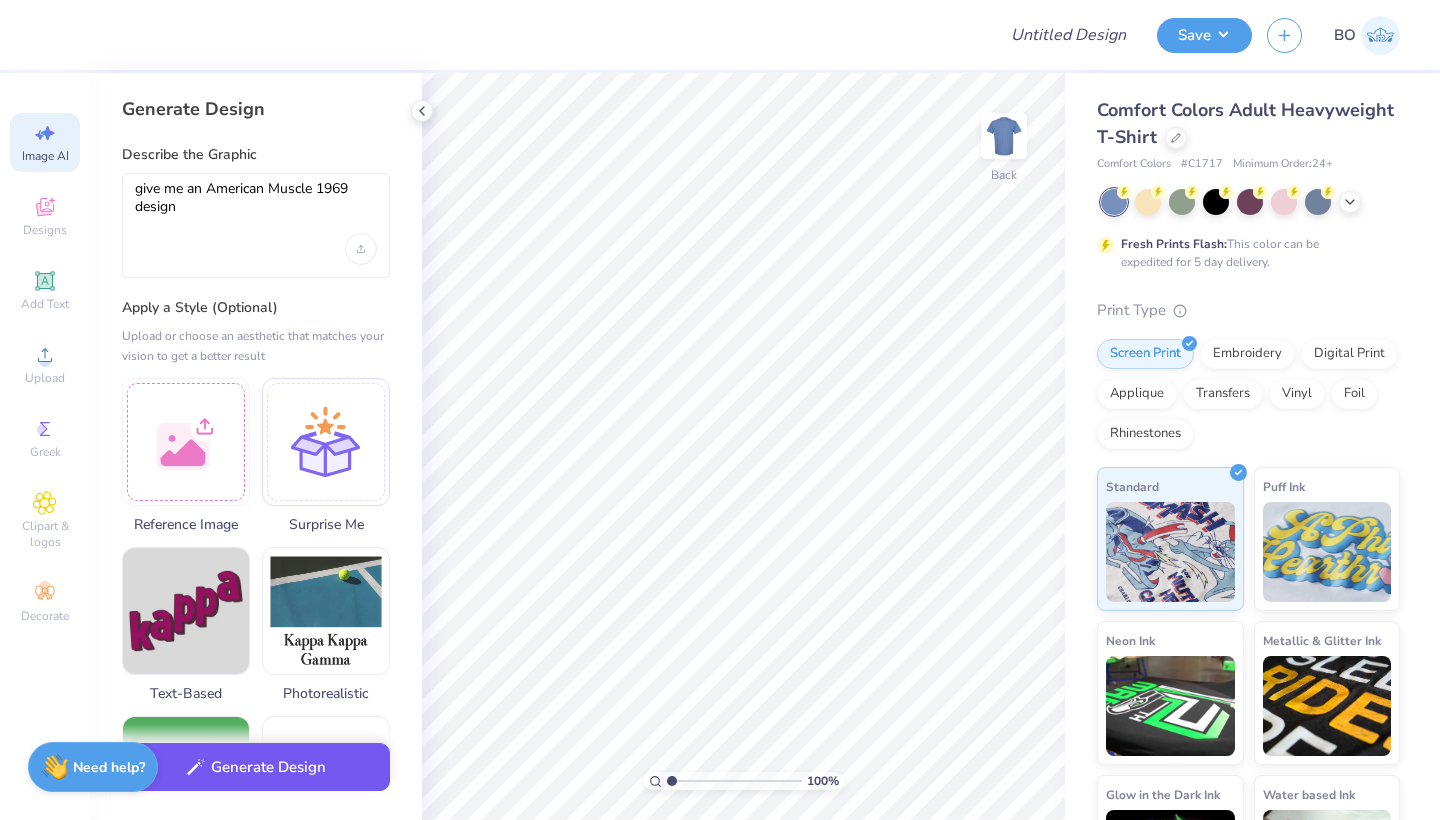 click on "Generate Design" at bounding box center [256, 767] 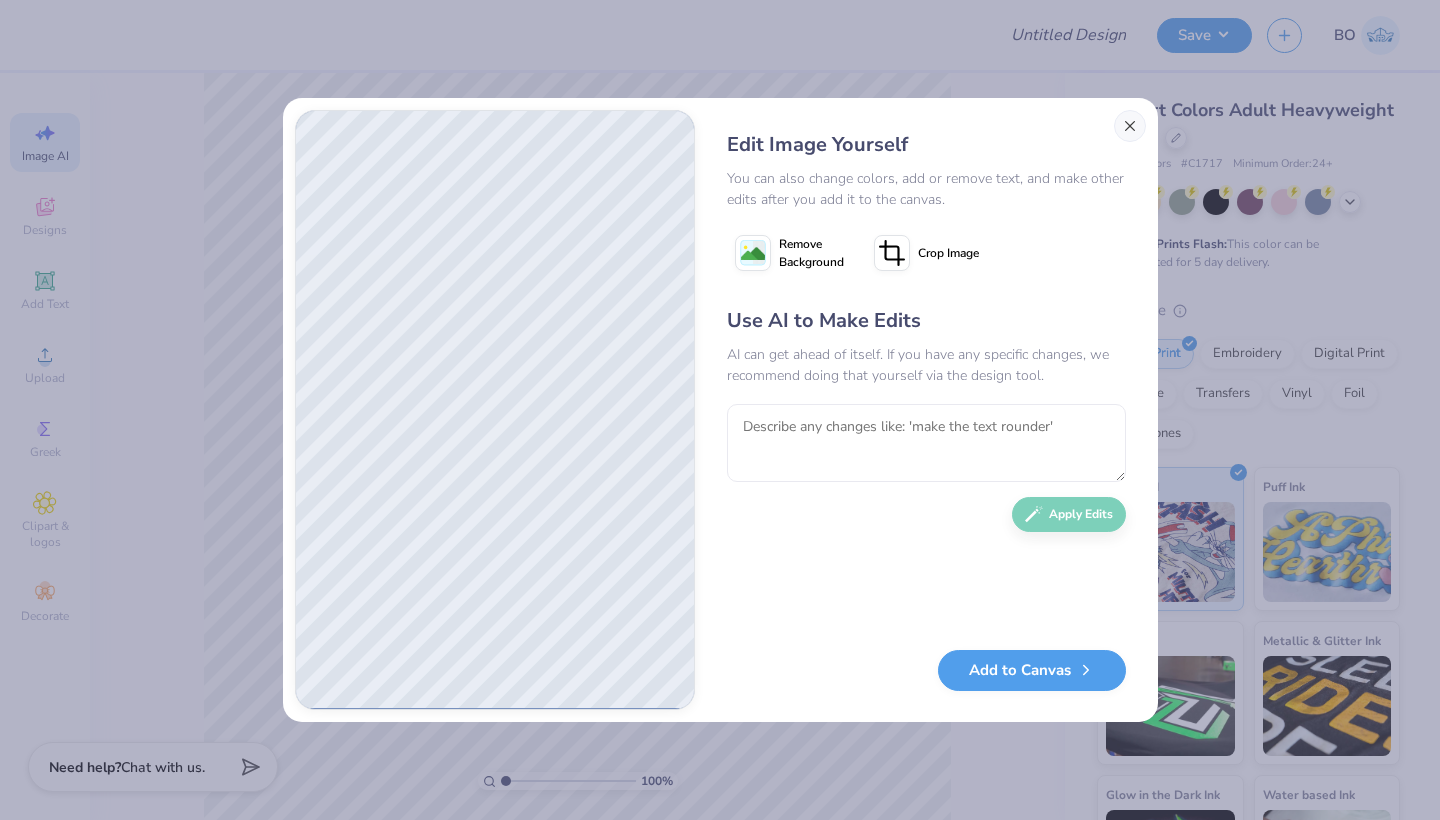 click at bounding box center [1130, 126] 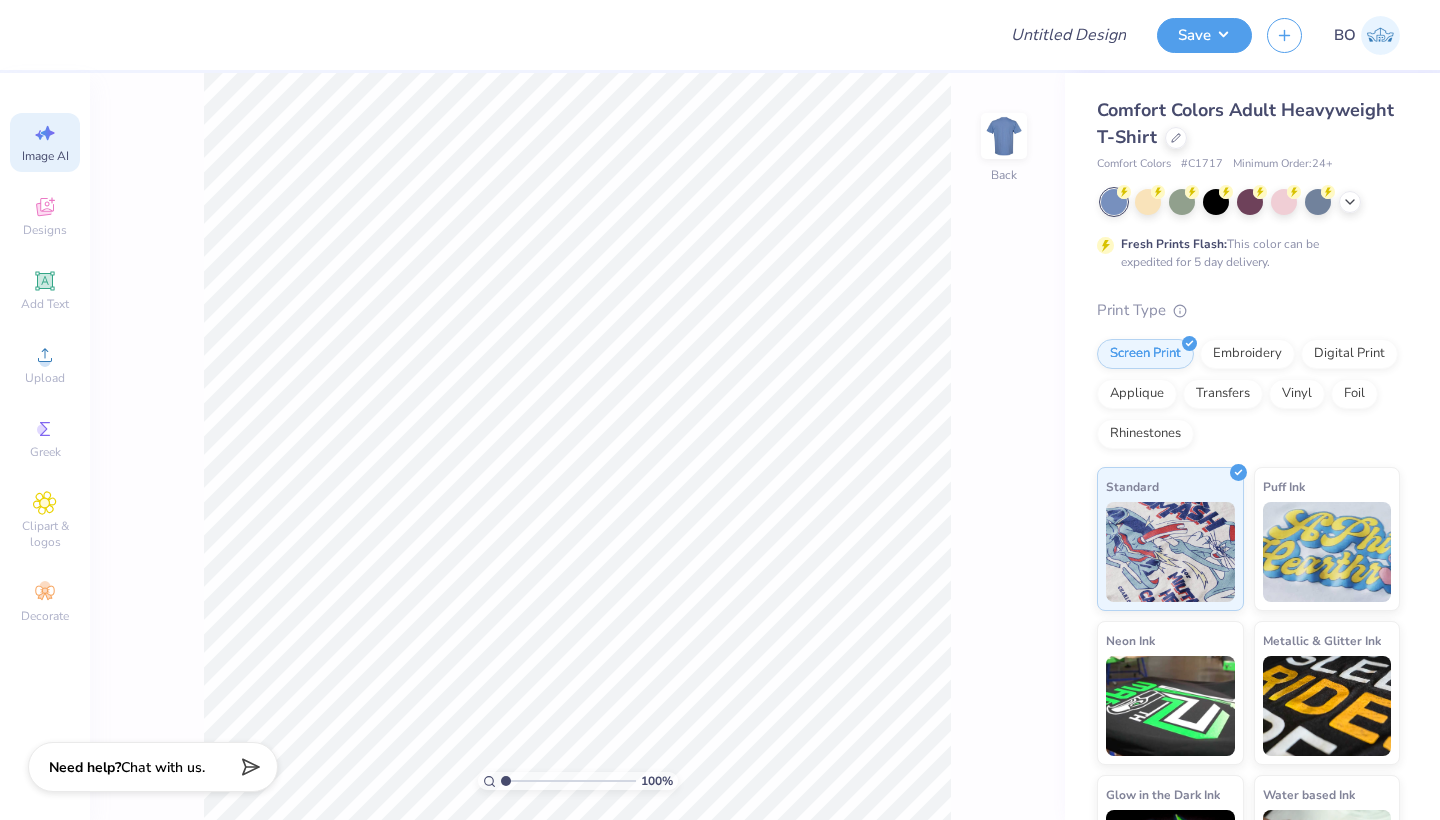 click 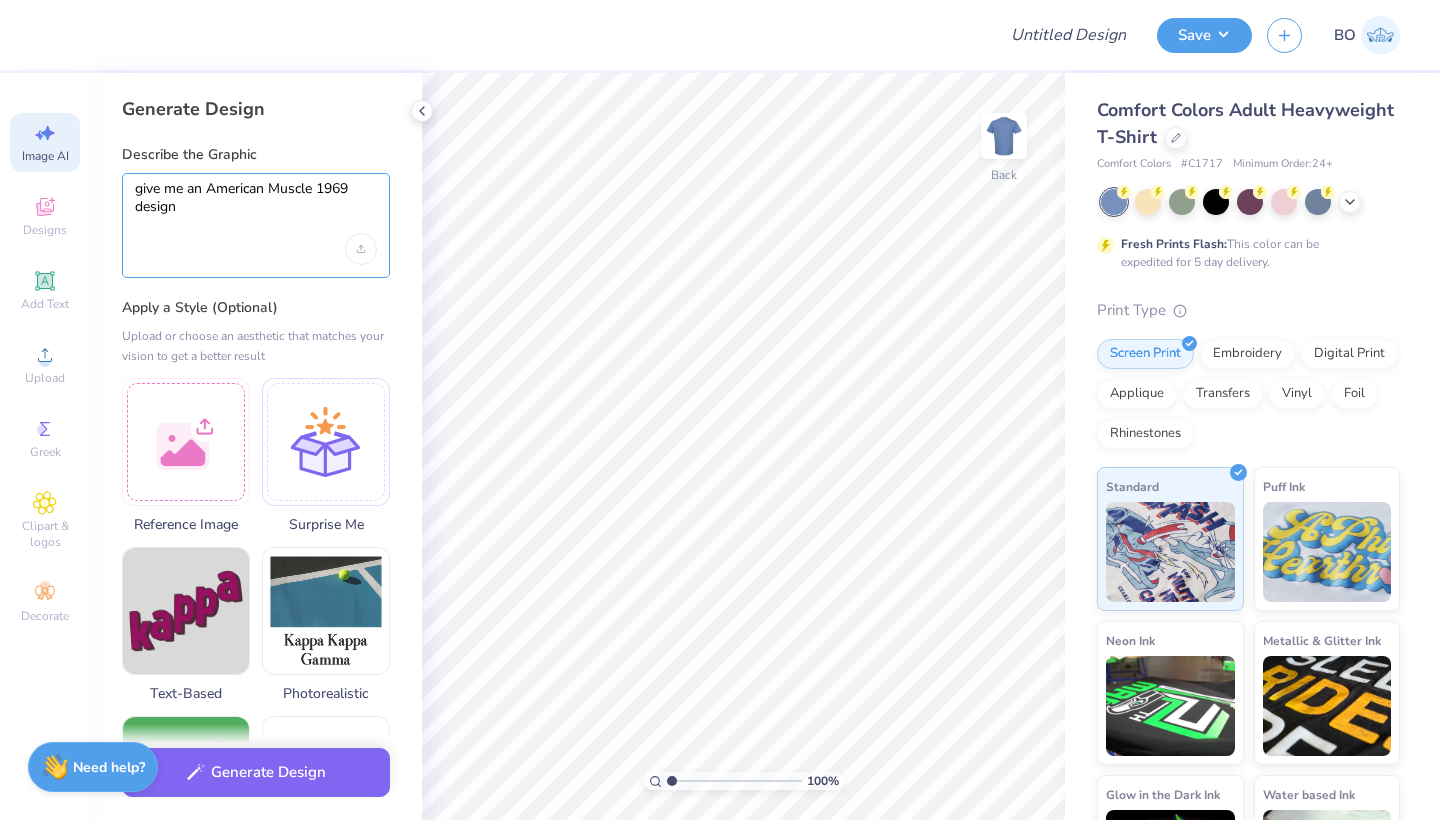 drag, startPoint x: 234, startPoint y: 207, endPoint x: 222, endPoint y: 207, distance: 12 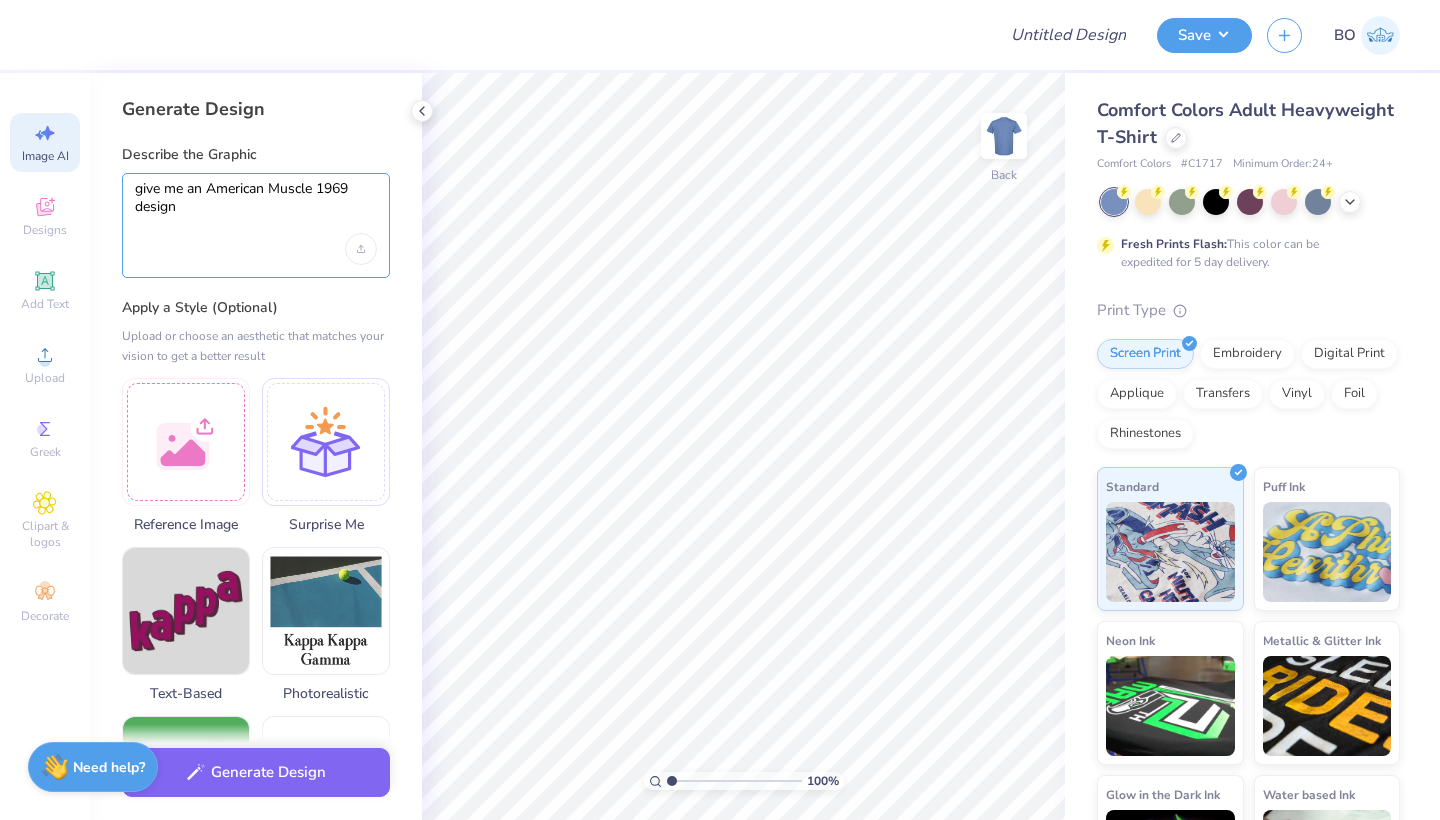 click on "Design Title Save BO Image AI Designs Add Text Upload Greek Clipart & logos Decorate Generate Design Describe the Graphic give me an American Muscle 1969 design
Apply a Style (Optional) Upload or choose an aesthetic that matches your vision to get a better result Reference Image Surprise Me Text-Based Photorealistic 60s & 70s 80s & 90s Cartoons Classic Grunge Handdrawn Minimalist Varsity Y2K Max # of Colors Fewer colors means lower prices. 1 2 3 4 5 6 7 8 Generate Design 100  % Back Comfort Colors Adult Heavyweight T-Shirt Comfort Colors # C1717 Minimum Order:  24 +   Fresh Prints Flash:  This color can be expedited for 5 day delivery. Print Type Screen Print Embroidery Digital Print Applique Transfers Vinyl Foil Rhinestones Standard Puff Ink Neon Ink Metallic & Glitter Ink Glow in the Dark Ink Water based Ink Need help?  Chat with us." at bounding box center [720, 410] 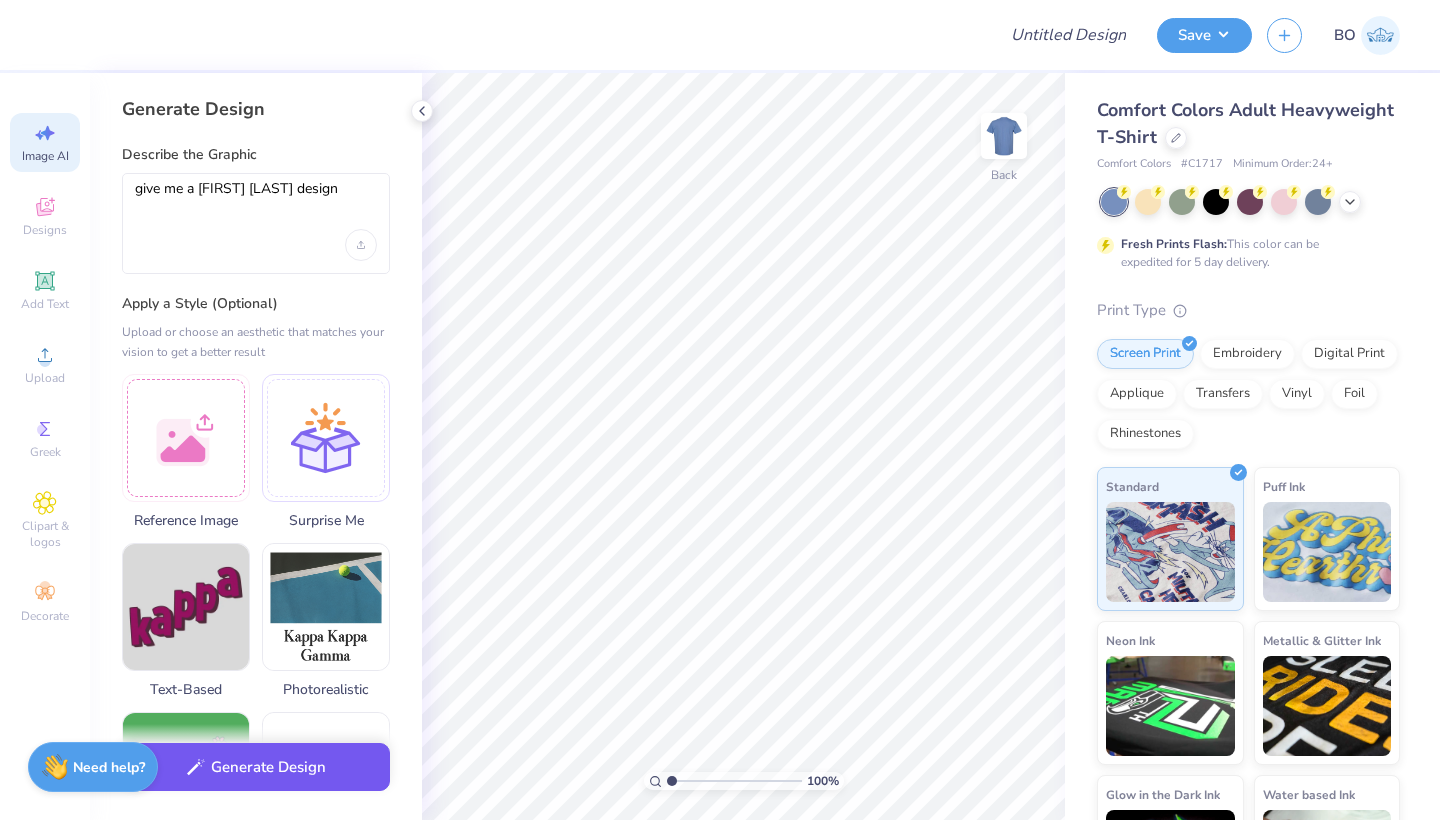 click on "Generate Design" at bounding box center (256, 767) 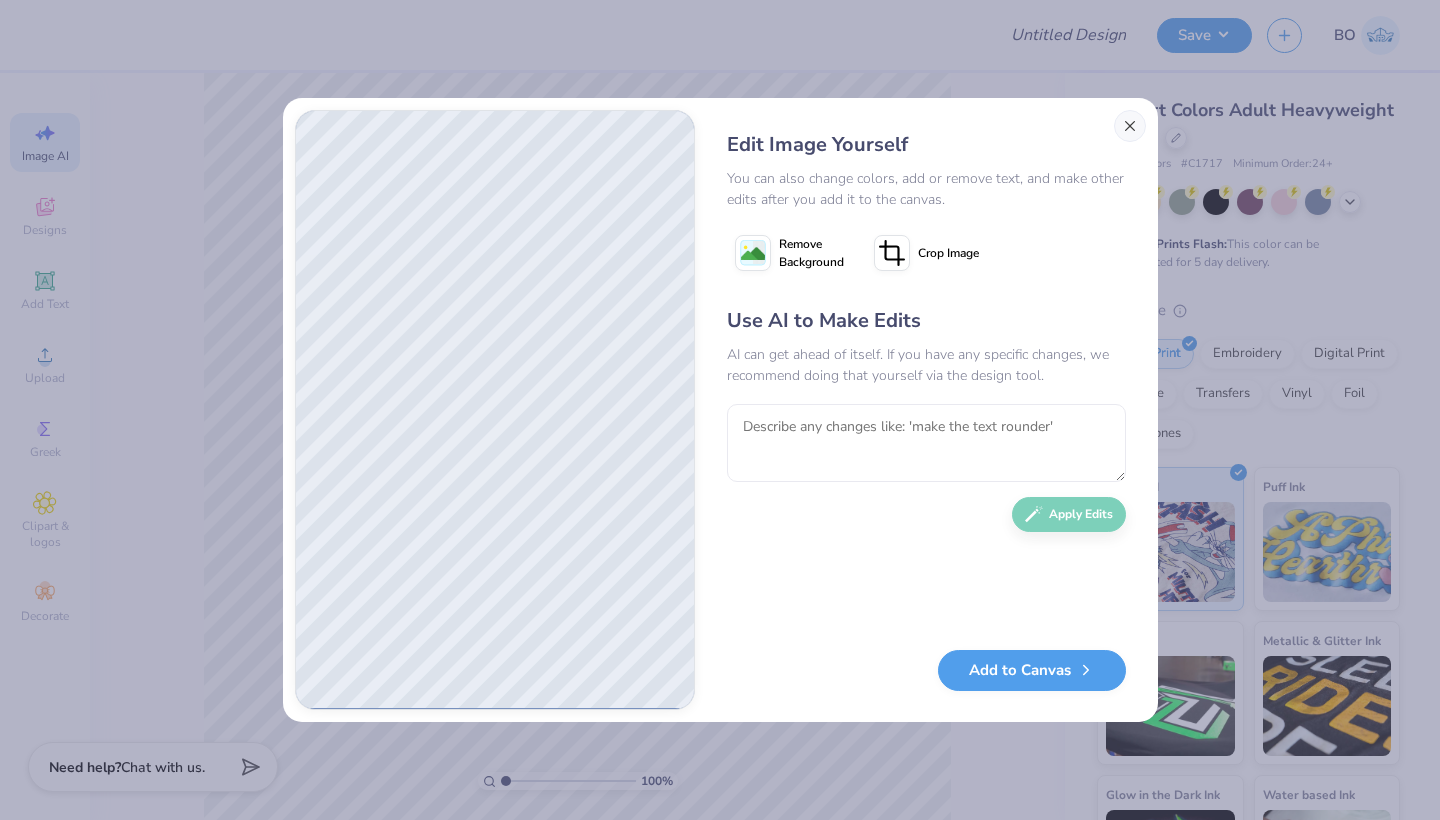 click at bounding box center (1130, 126) 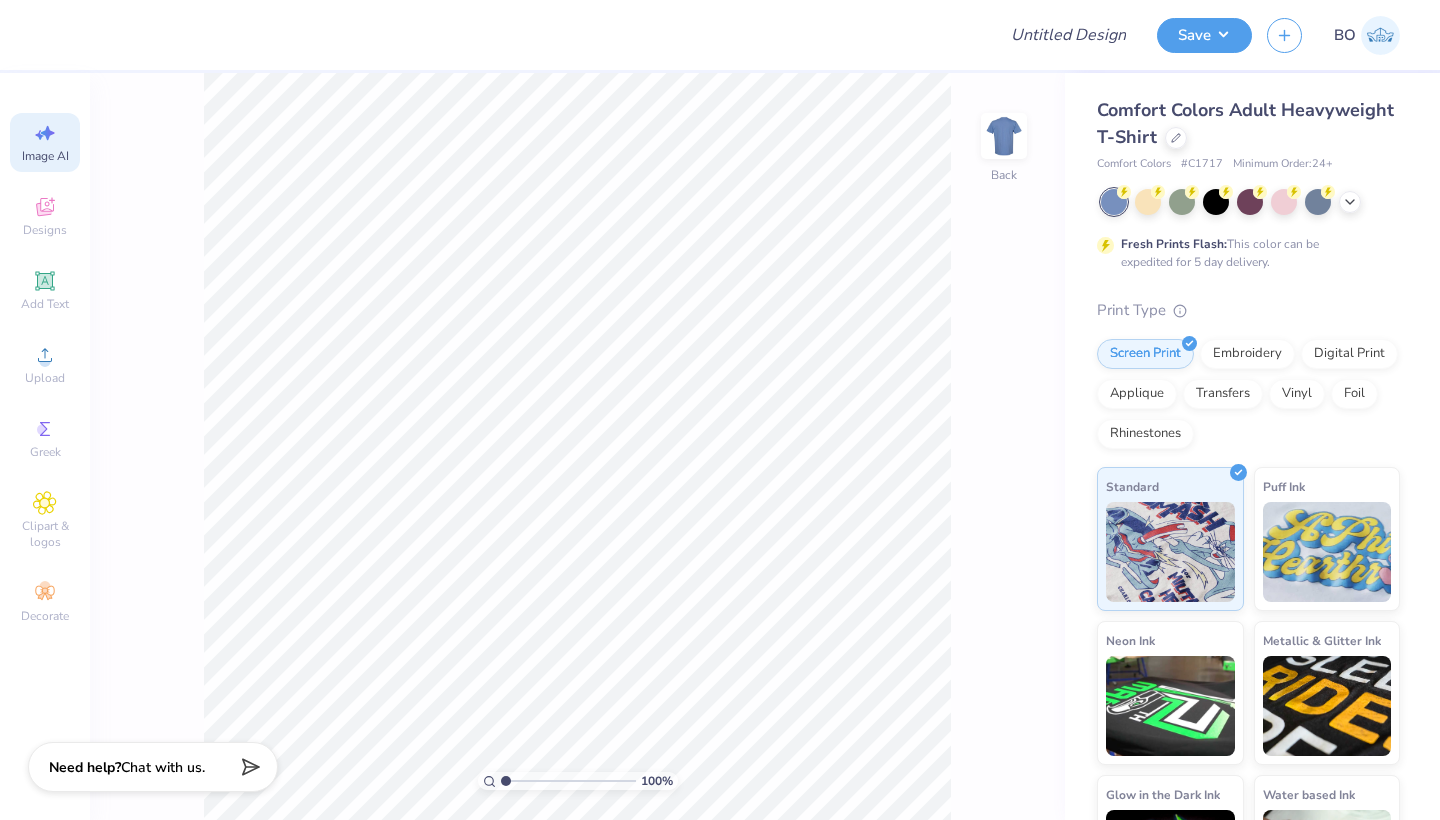 click on "Image AI" at bounding box center (45, 142) 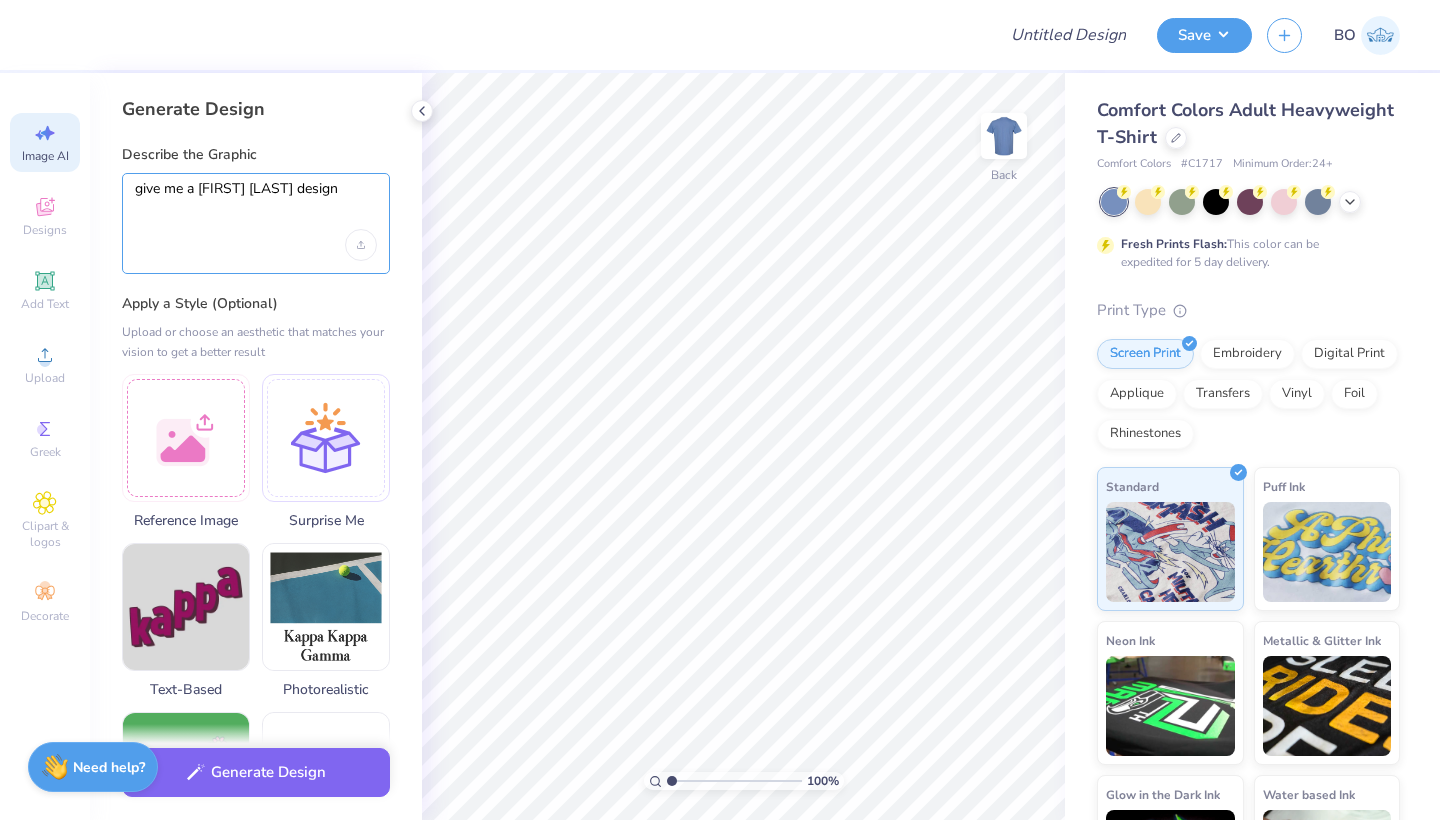 click on "give me a [FIRST] [LAST] design" at bounding box center [256, 205] 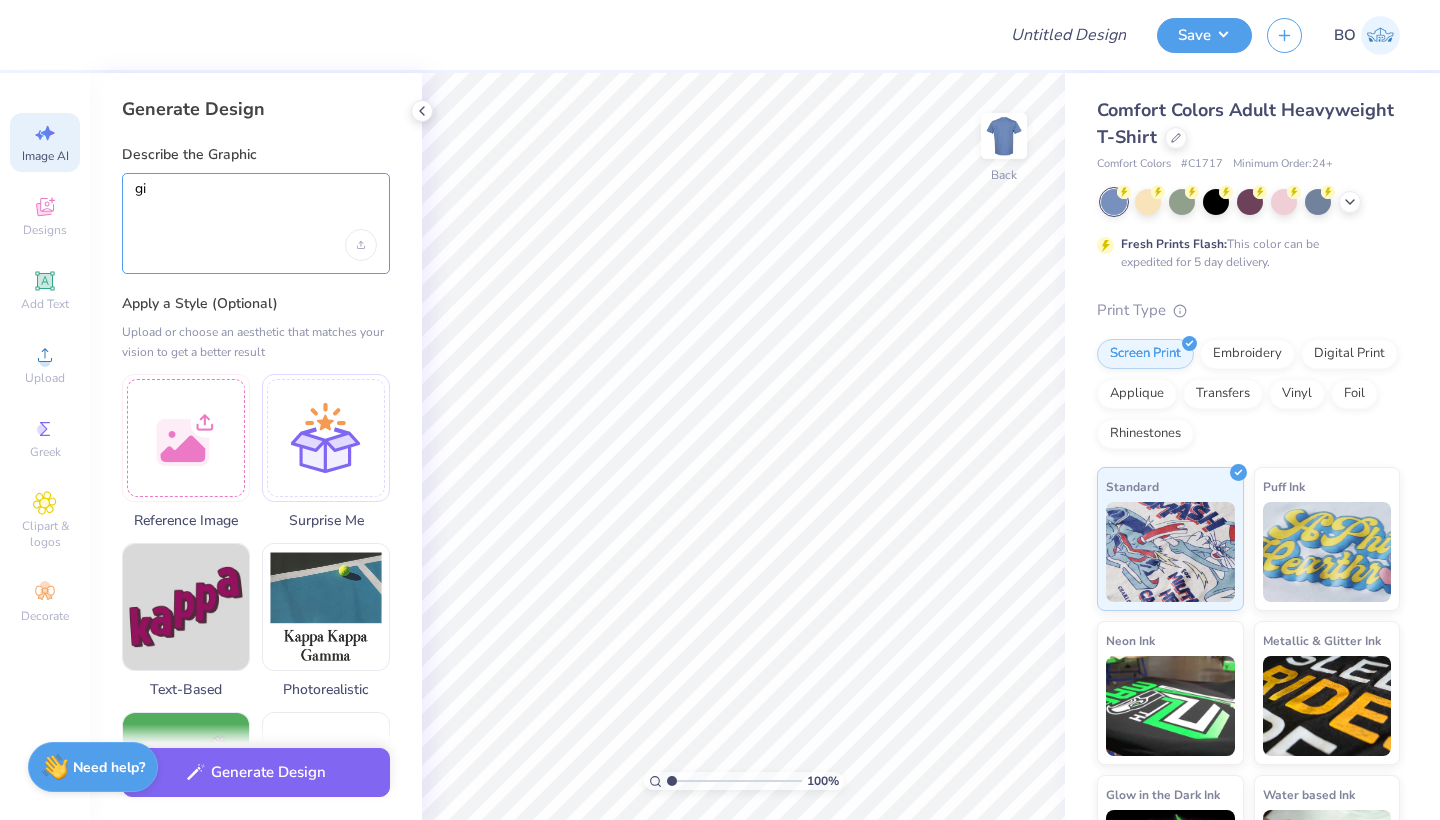 type on "g" 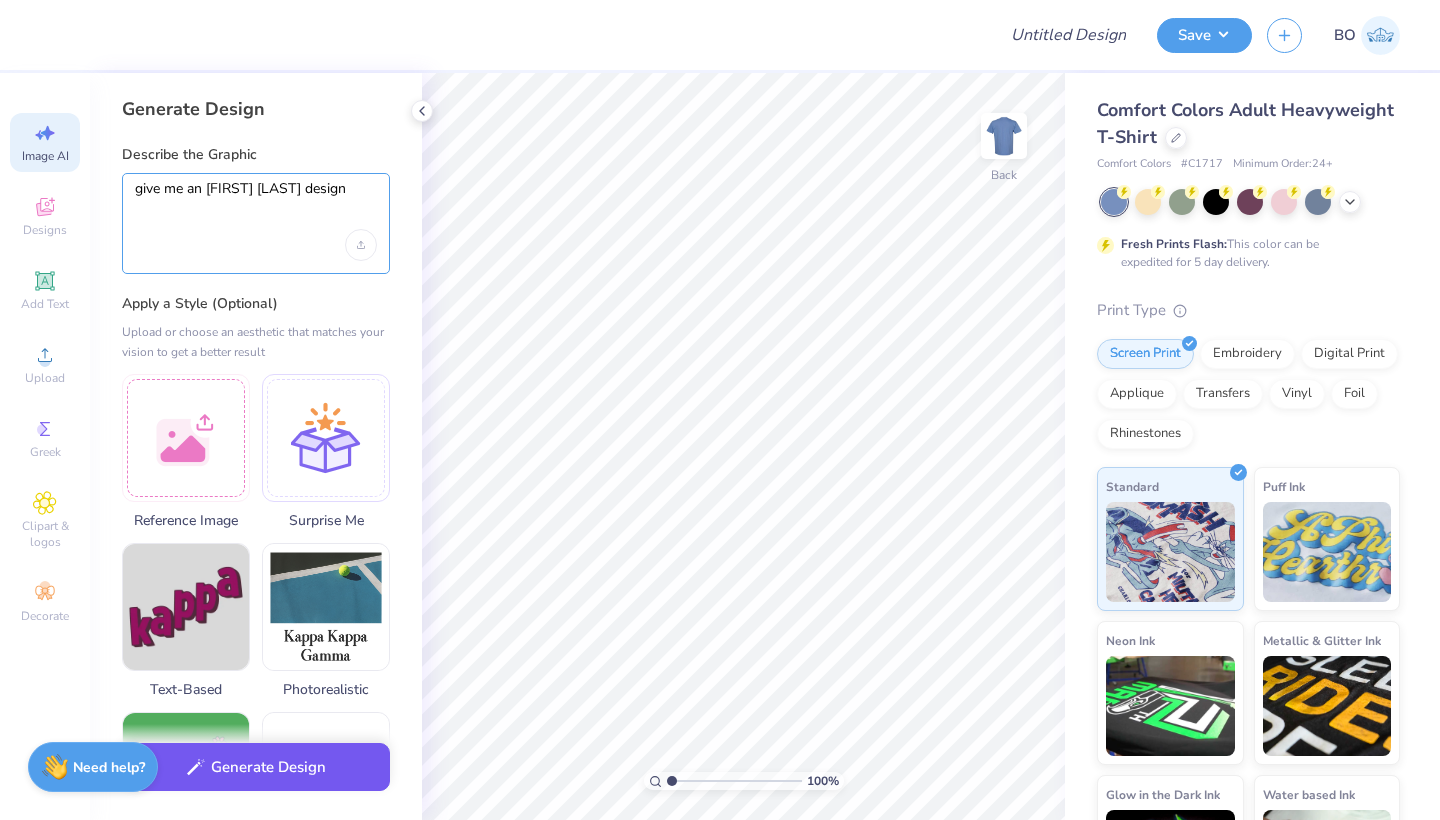 type on "give me an [FIRST] [LAST] design" 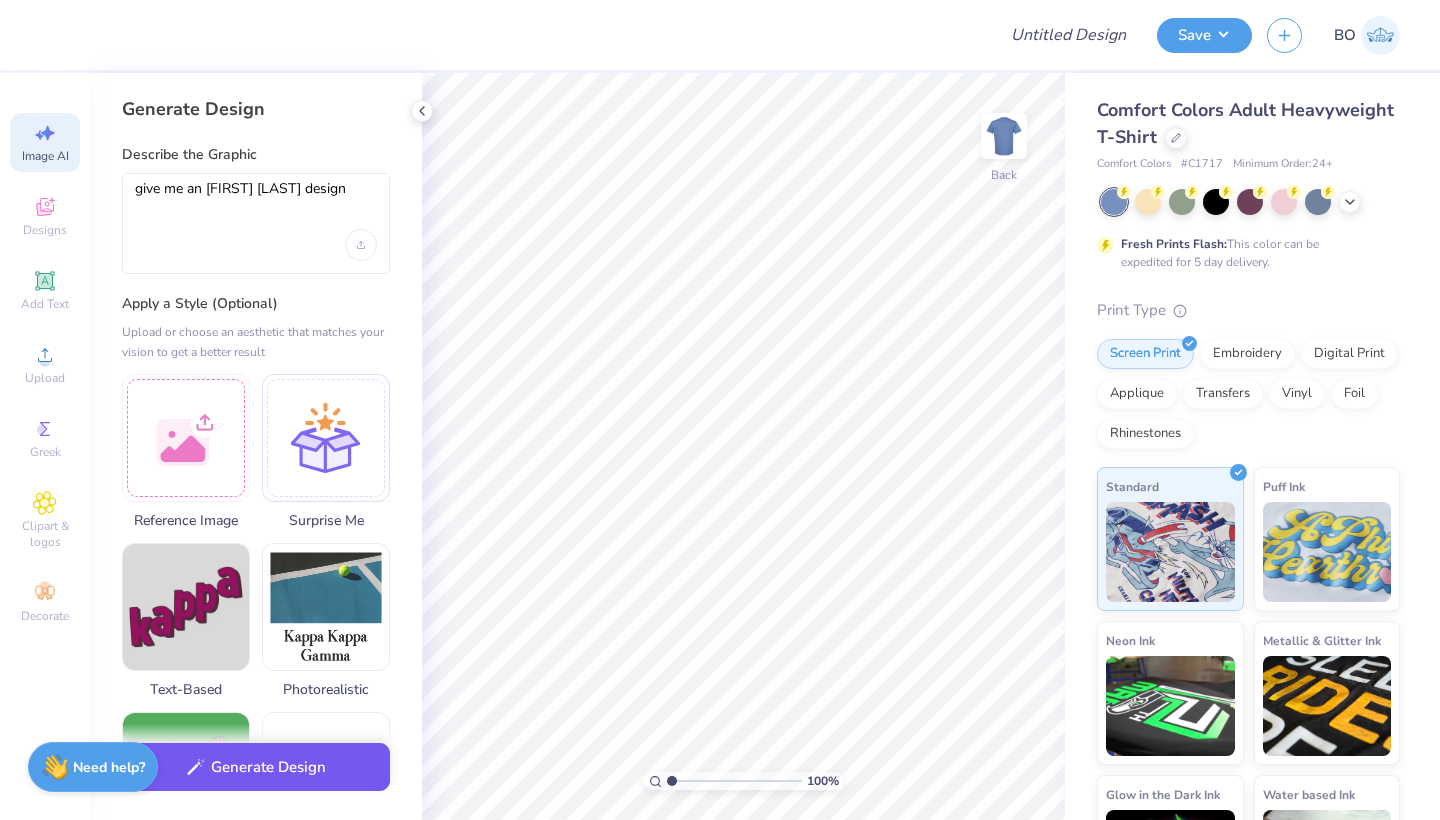click on "Generate Design" at bounding box center [256, 767] 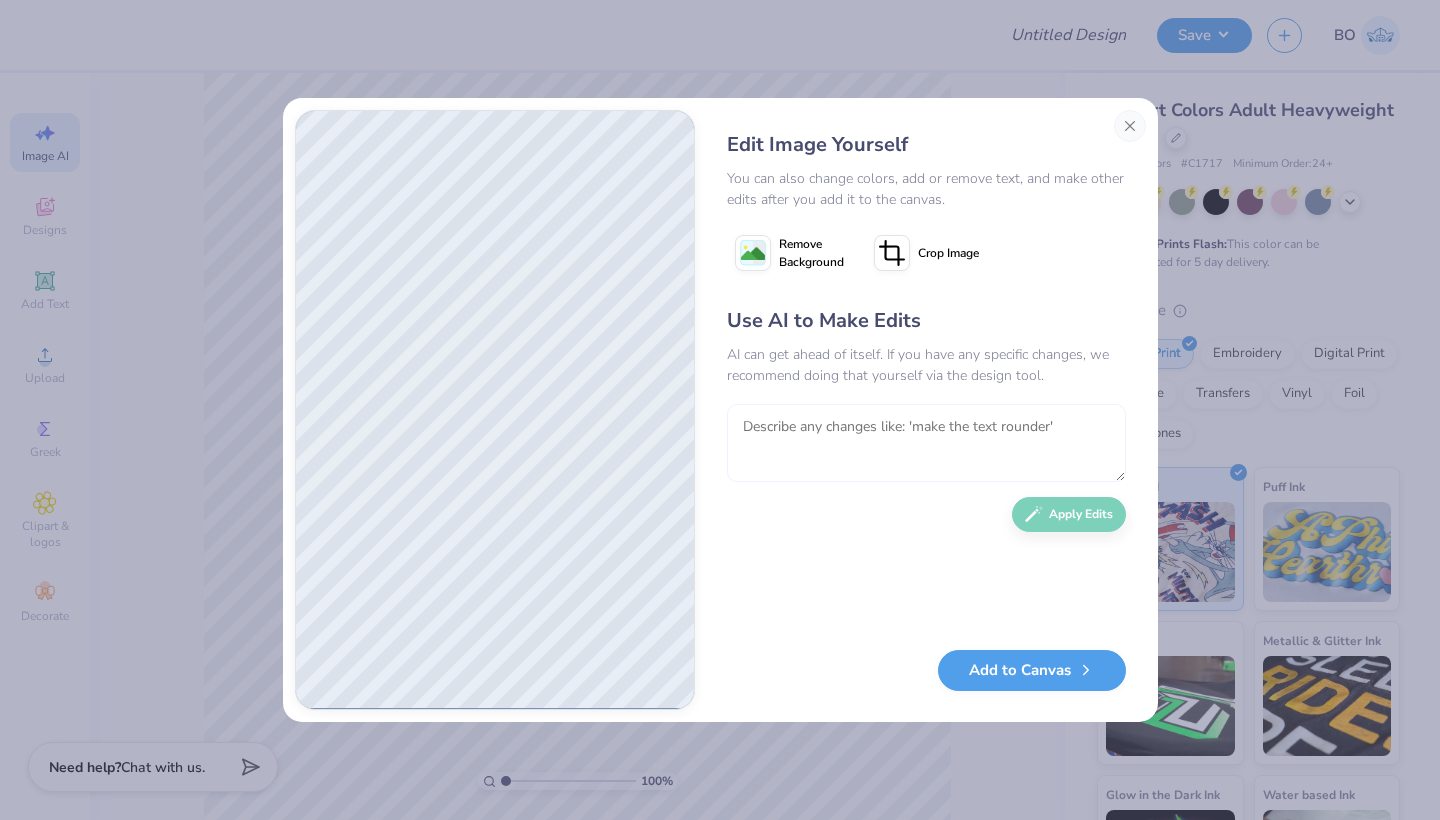 click at bounding box center (926, 443) 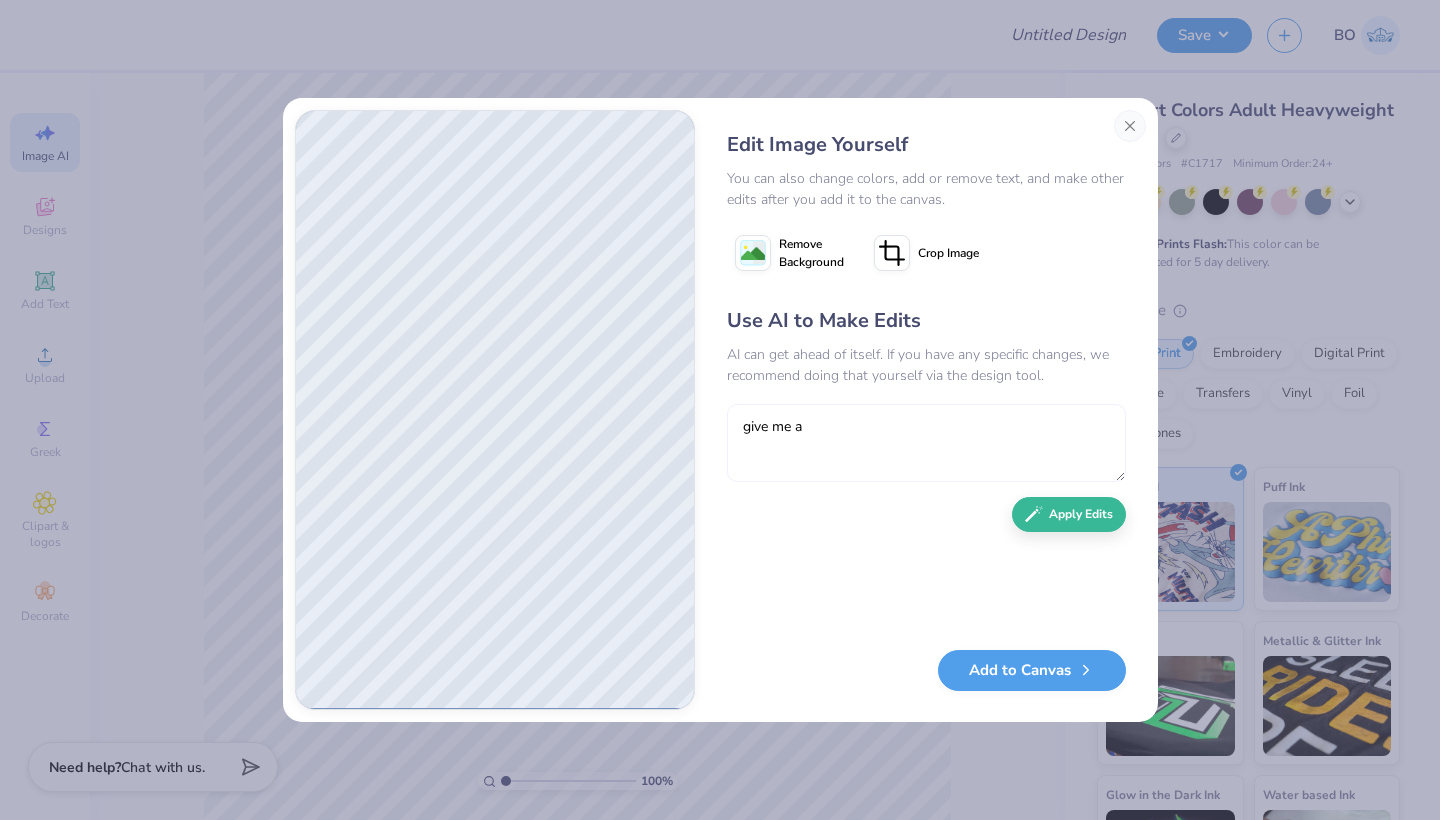 click on "give me a" at bounding box center [926, 443] 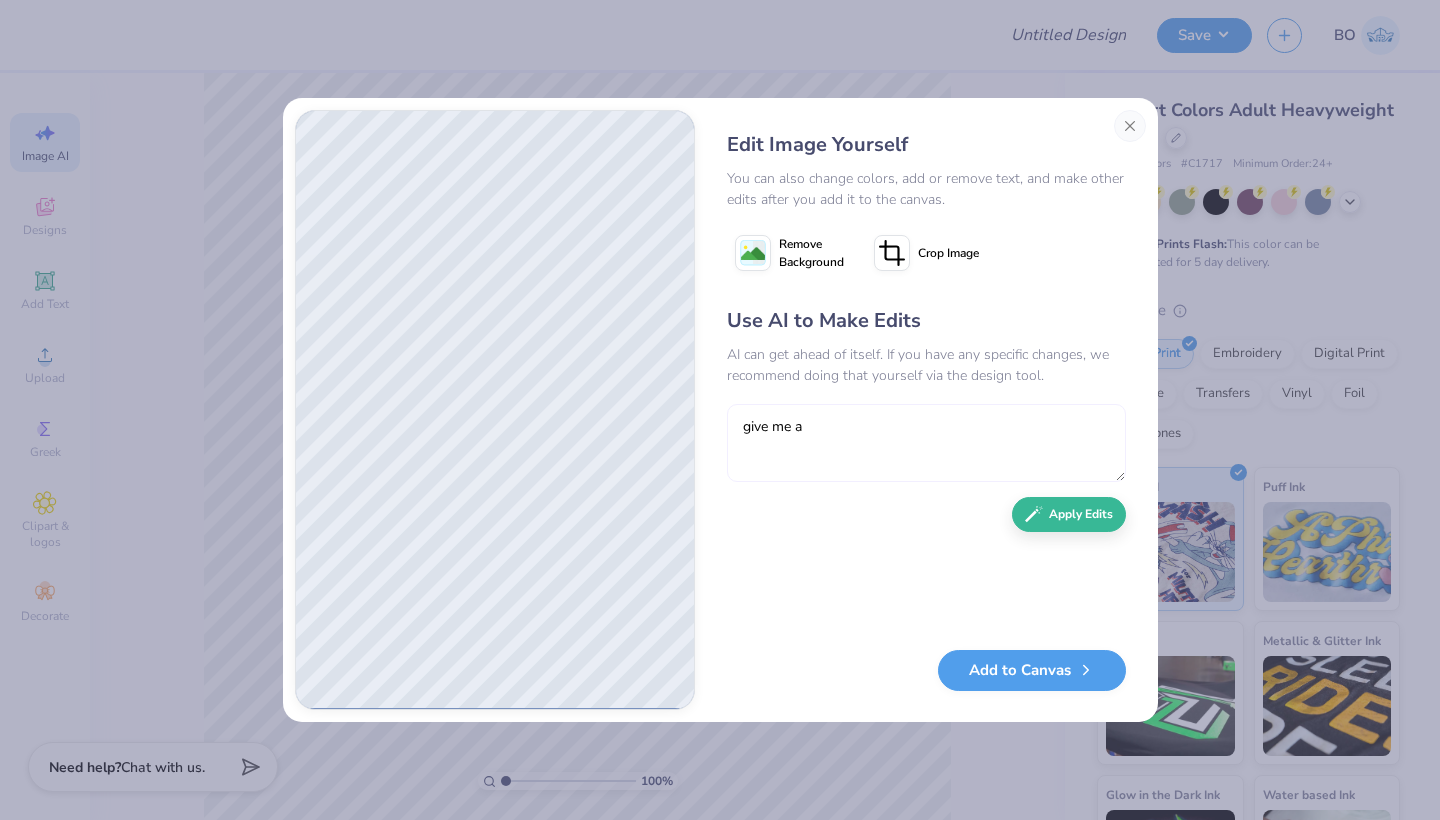 click on "give me a" at bounding box center (926, 443) 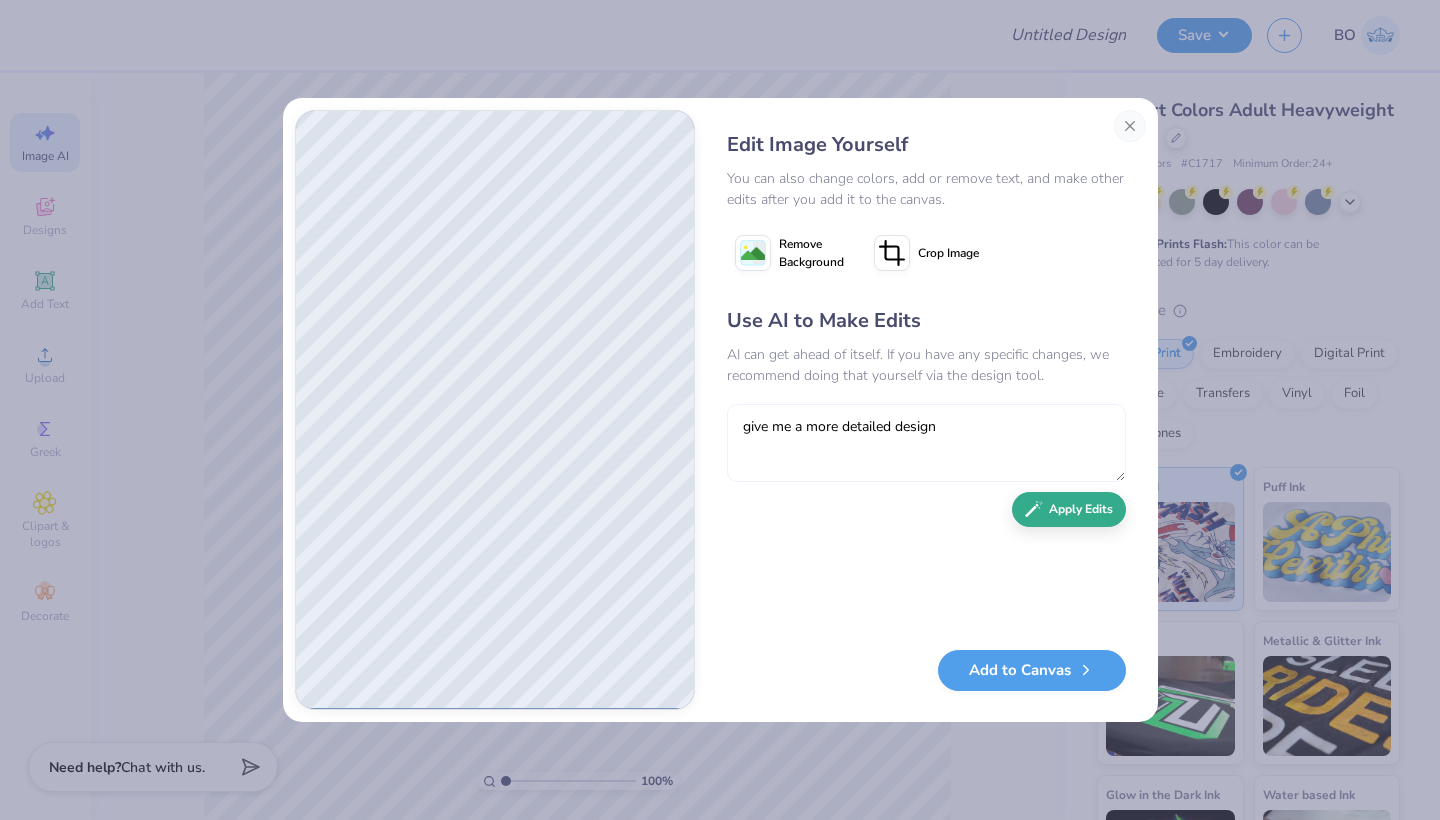 type on "give me a more detailed design" 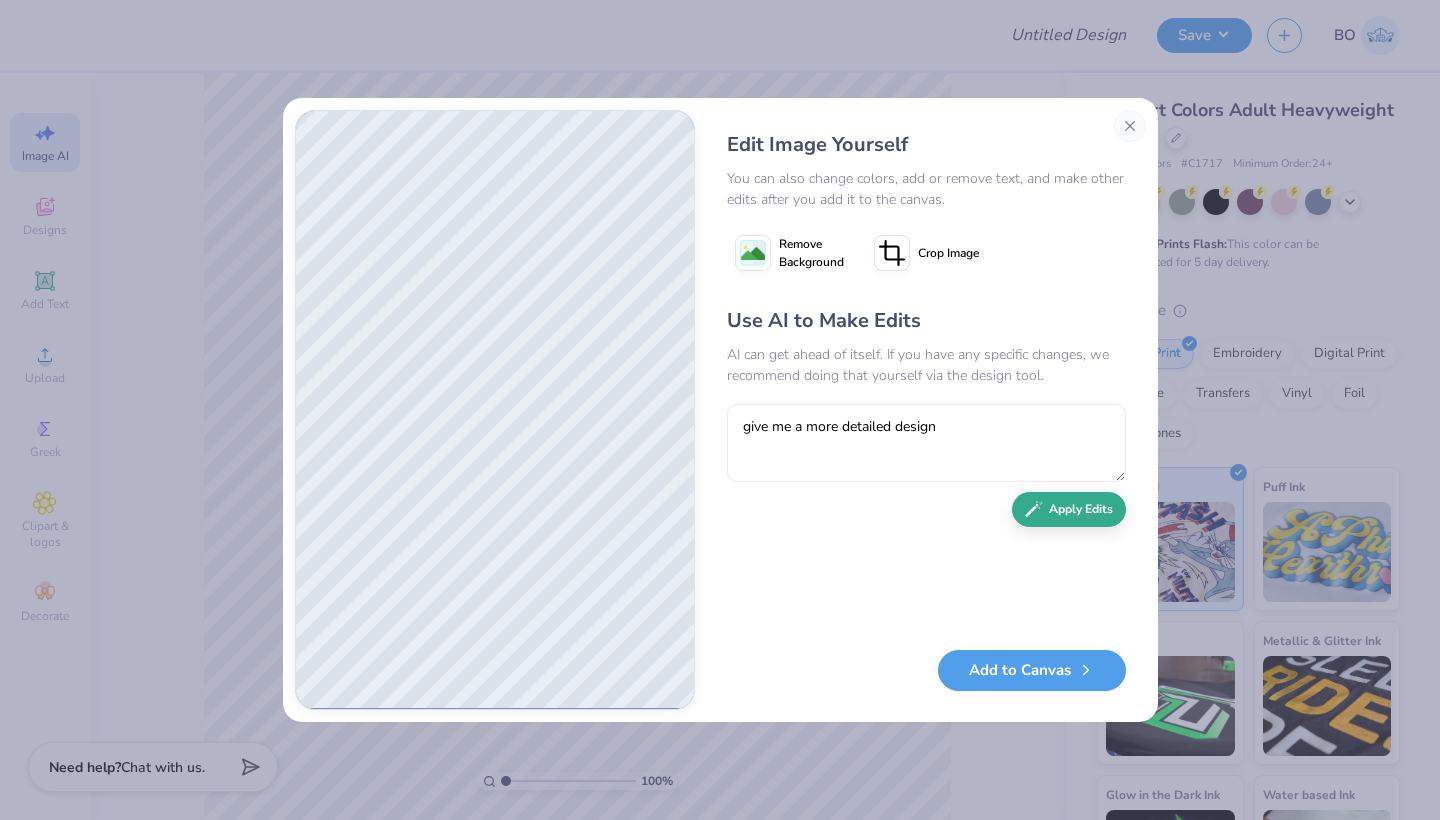 click on "Use AI to Make Edits AI can get ahead of itself. If you have any specific changes, we recommend doing that yourself via the design tool. give me a more detailed design  Apply Edits" at bounding box center (926, 468) 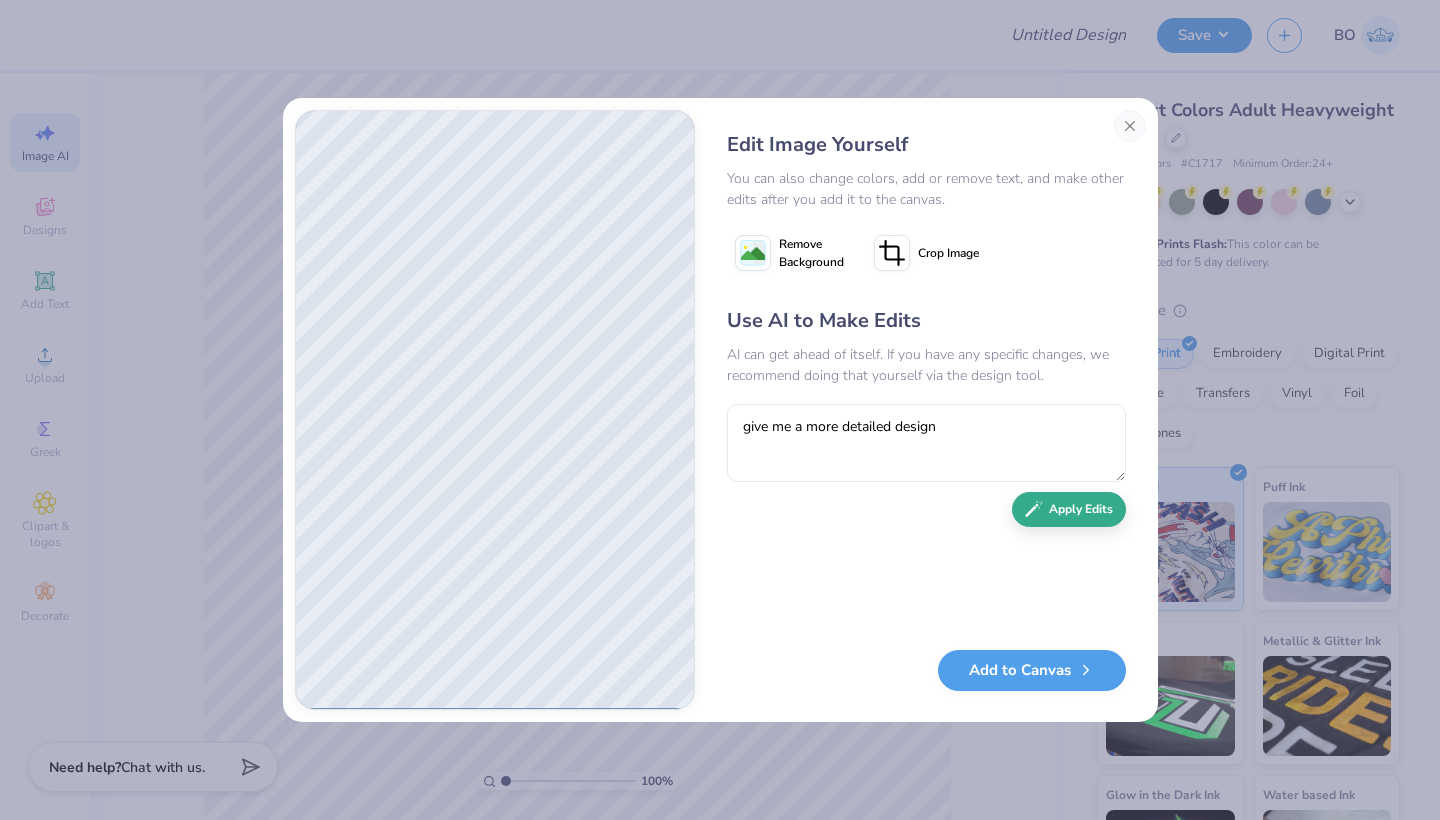 click on "Apply Edits" at bounding box center (1069, 509) 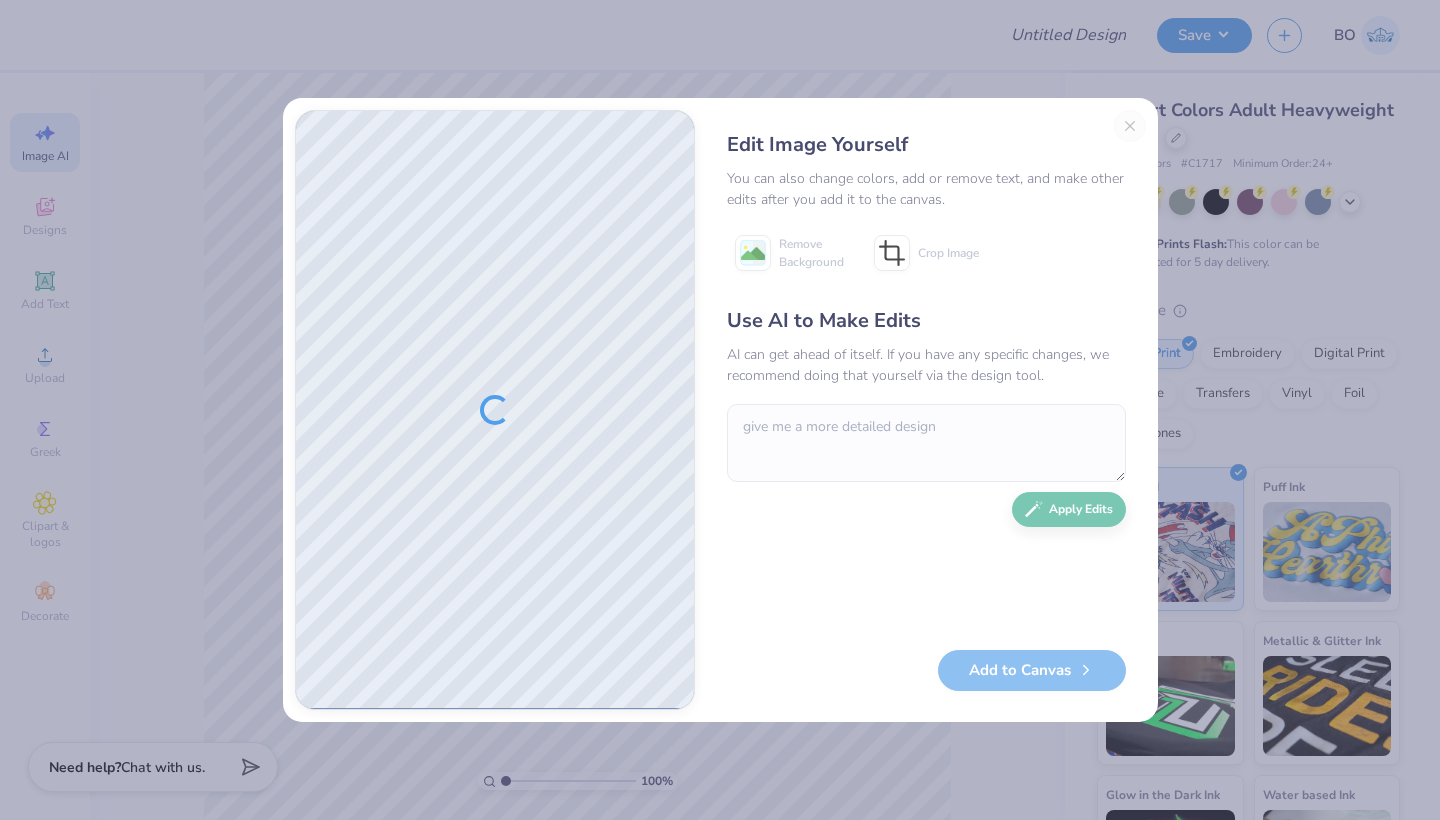 type 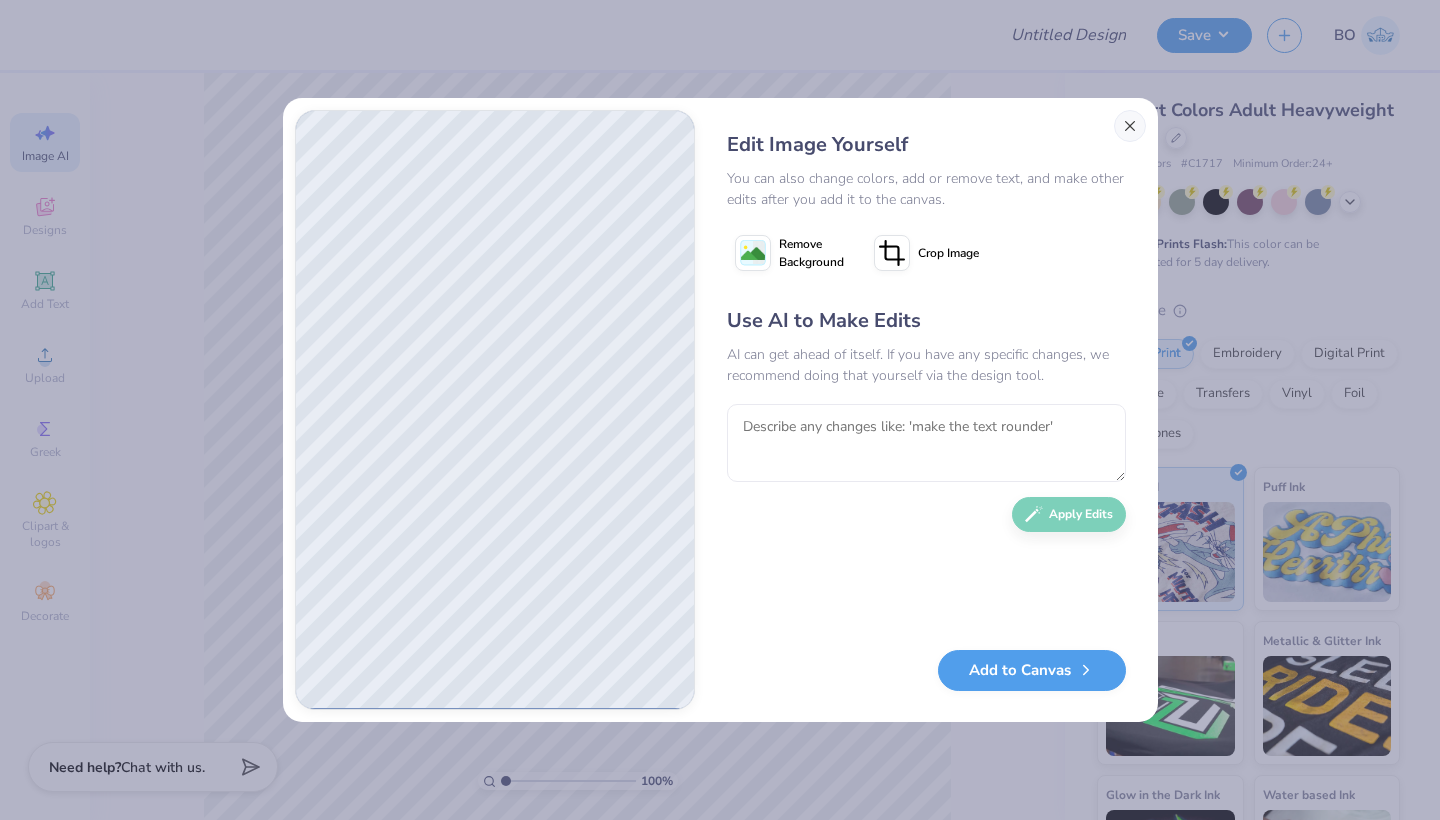 click at bounding box center (1130, 126) 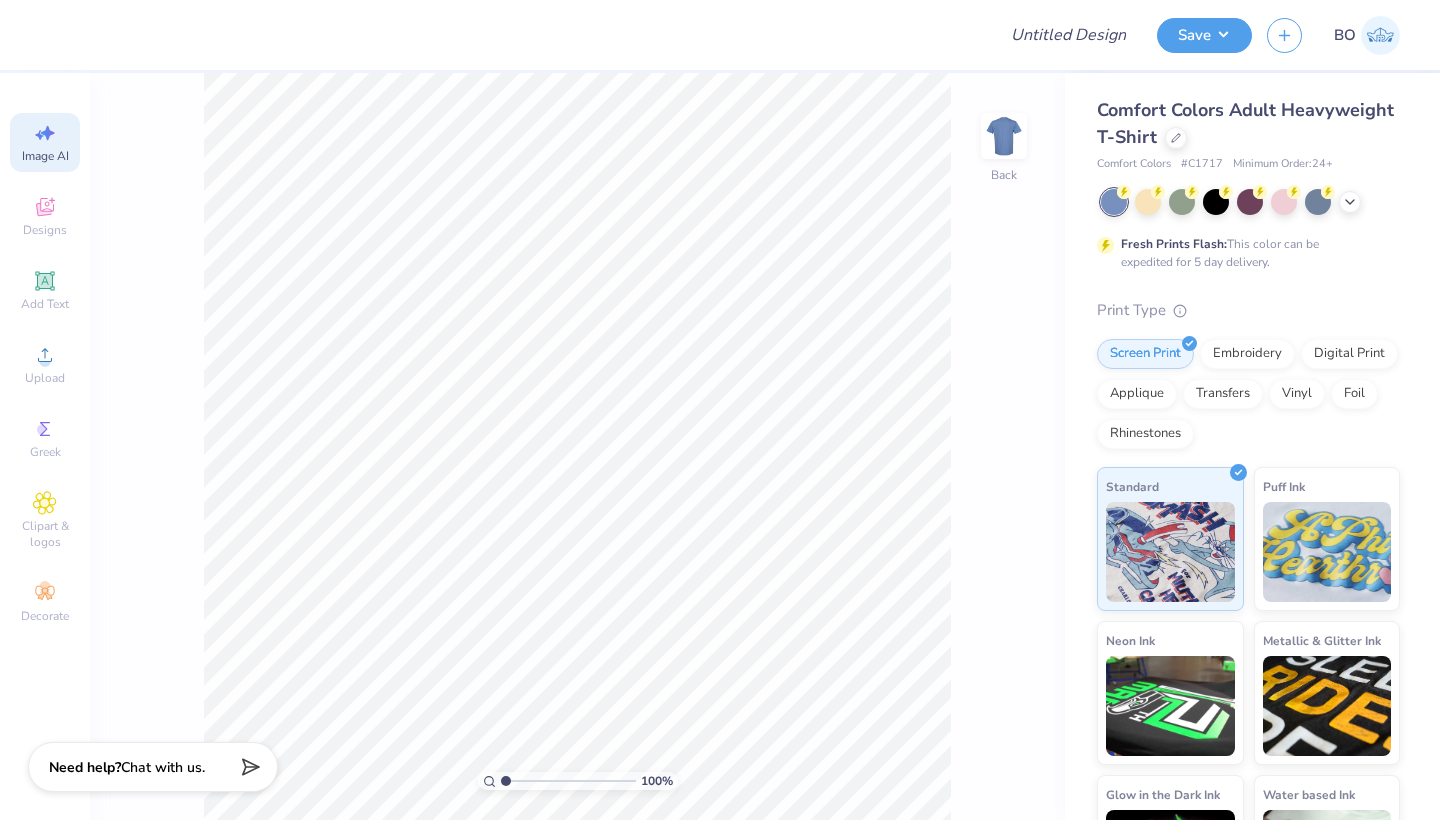 click on "Image AI" at bounding box center [45, 156] 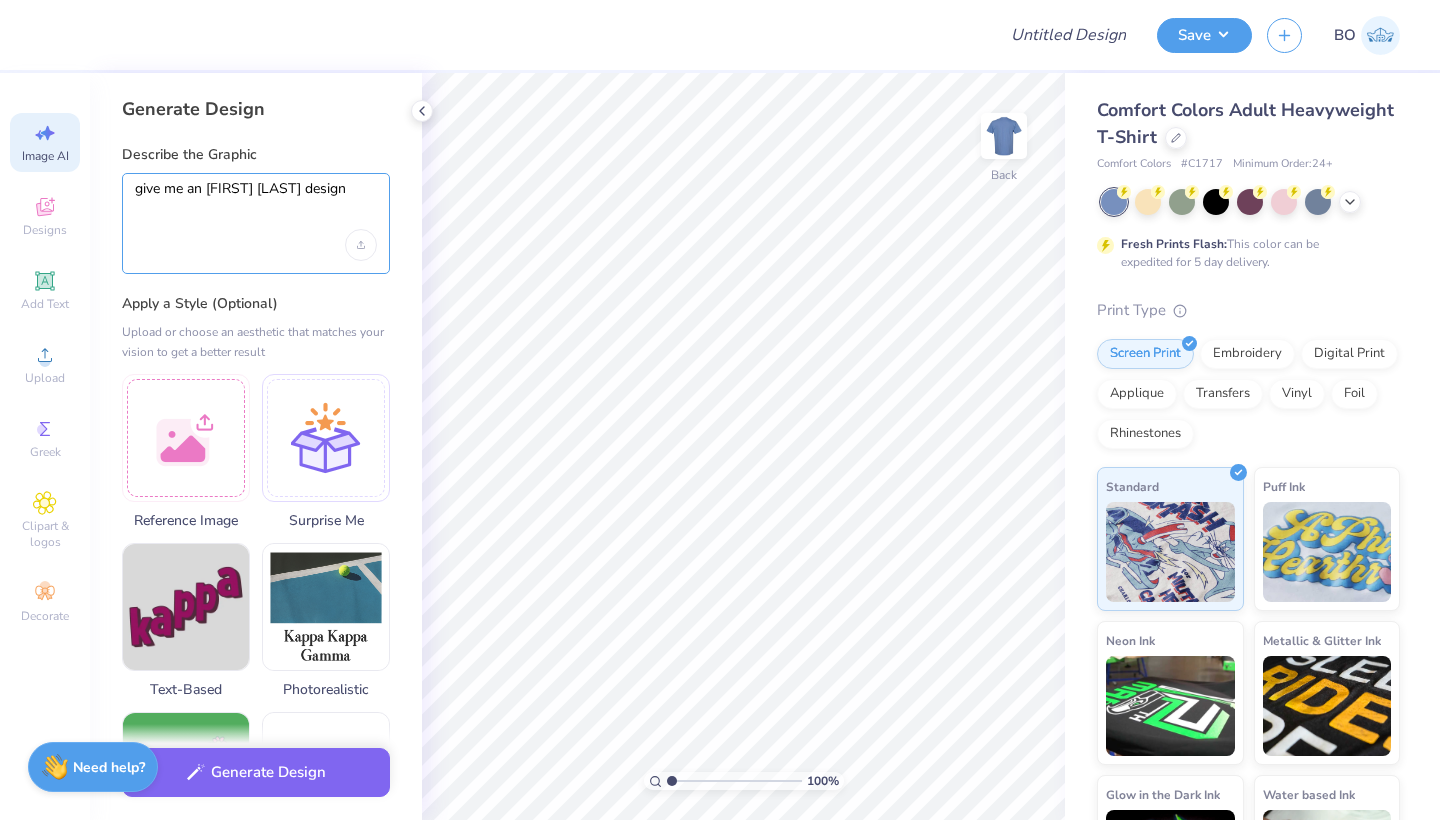 drag, startPoint x: 357, startPoint y: 198, endPoint x: 98, endPoint y: 186, distance: 259.27783 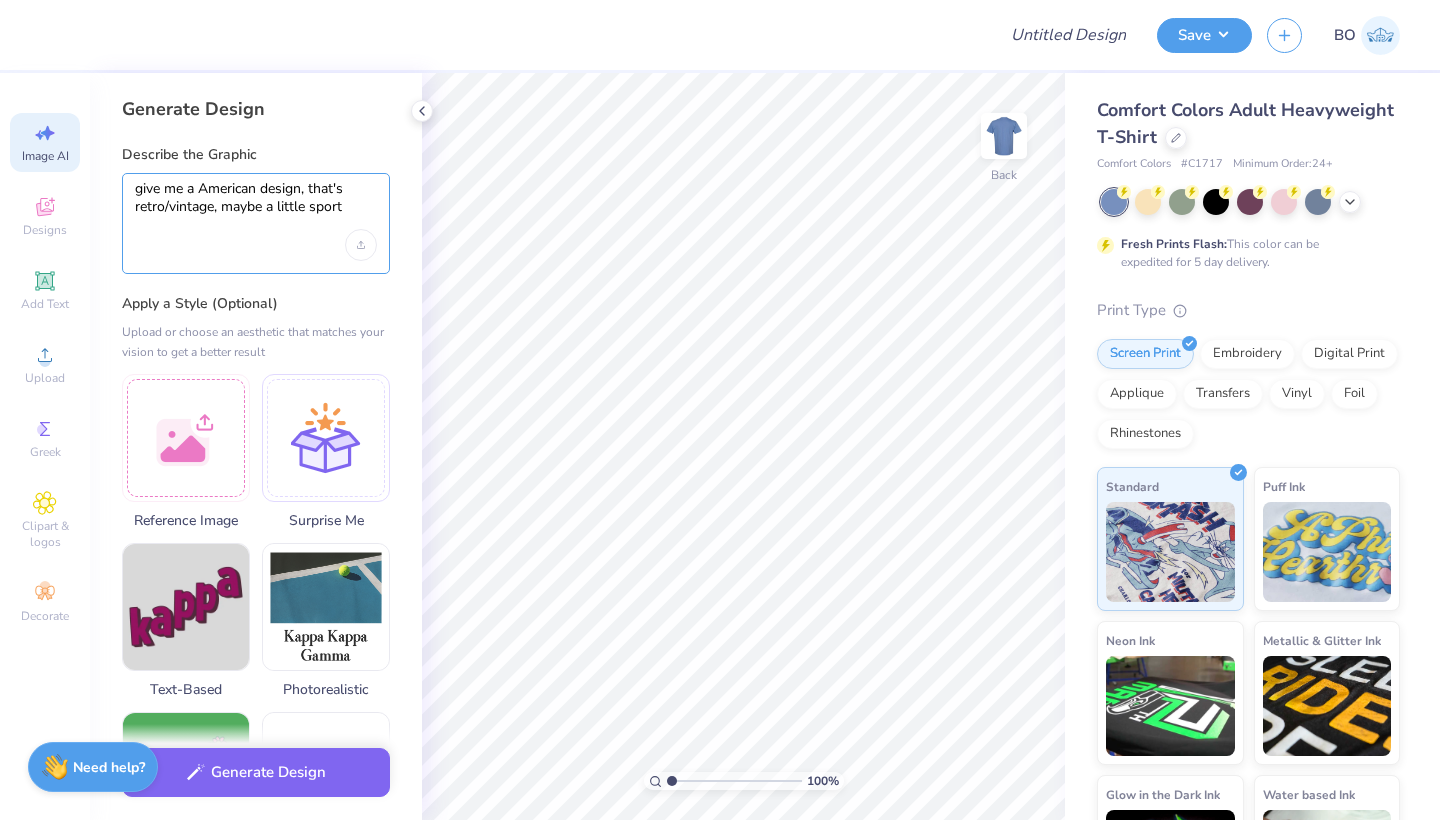 type on "give me a American design, that's retro/vintage, maybe a little sporty" 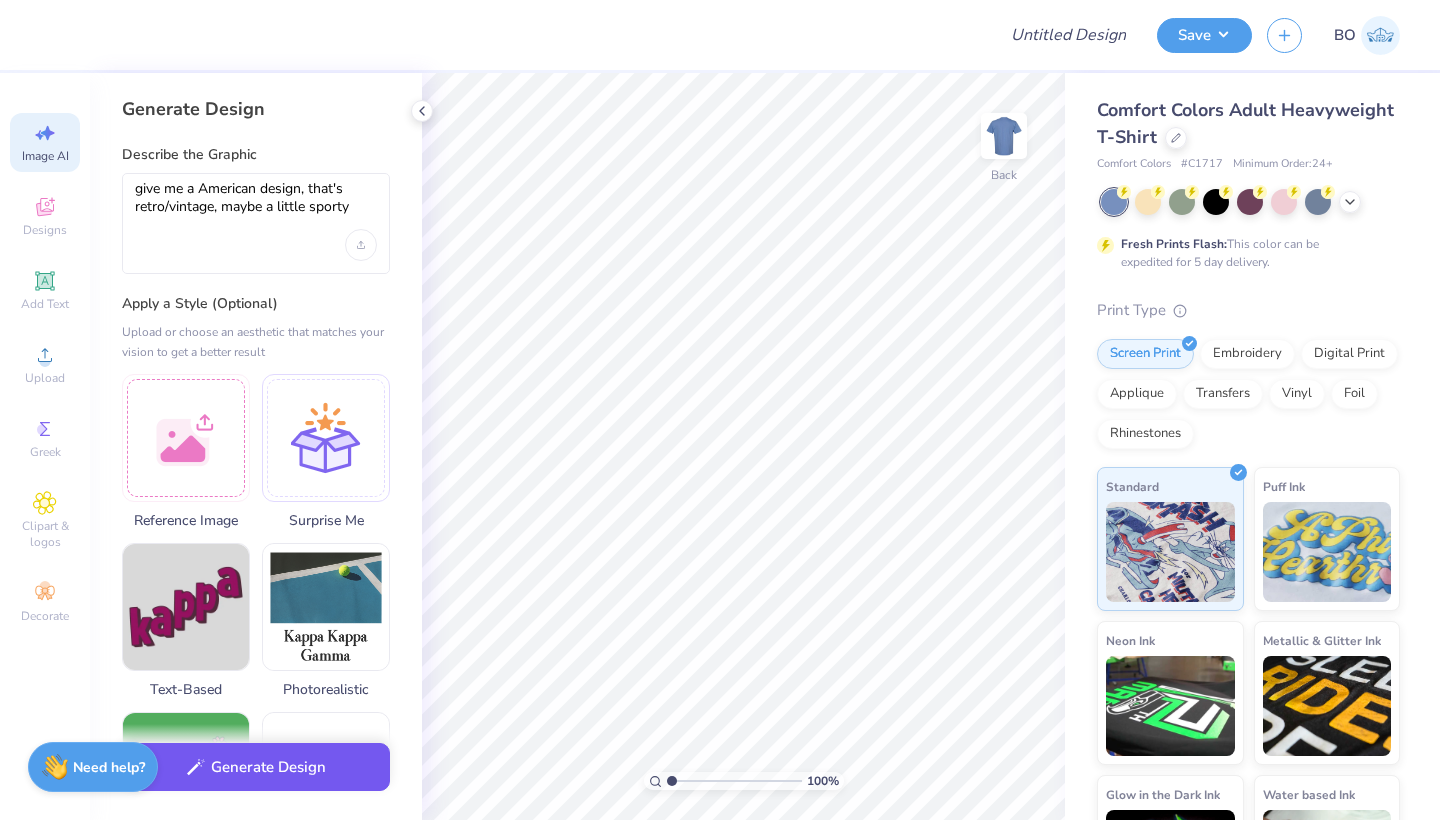 click on "Generate Design" at bounding box center (256, 767) 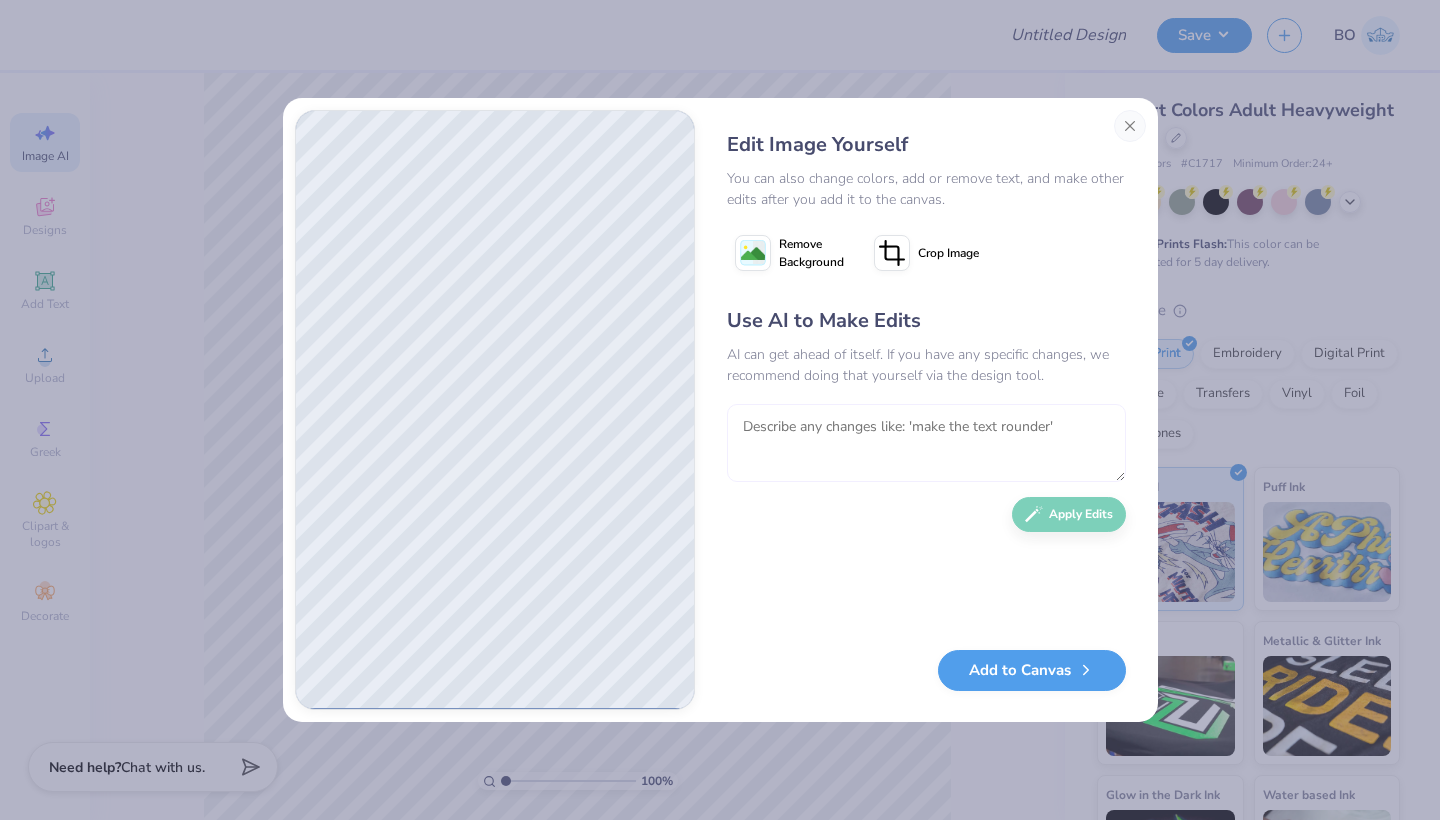 click at bounding box center (926, 443) 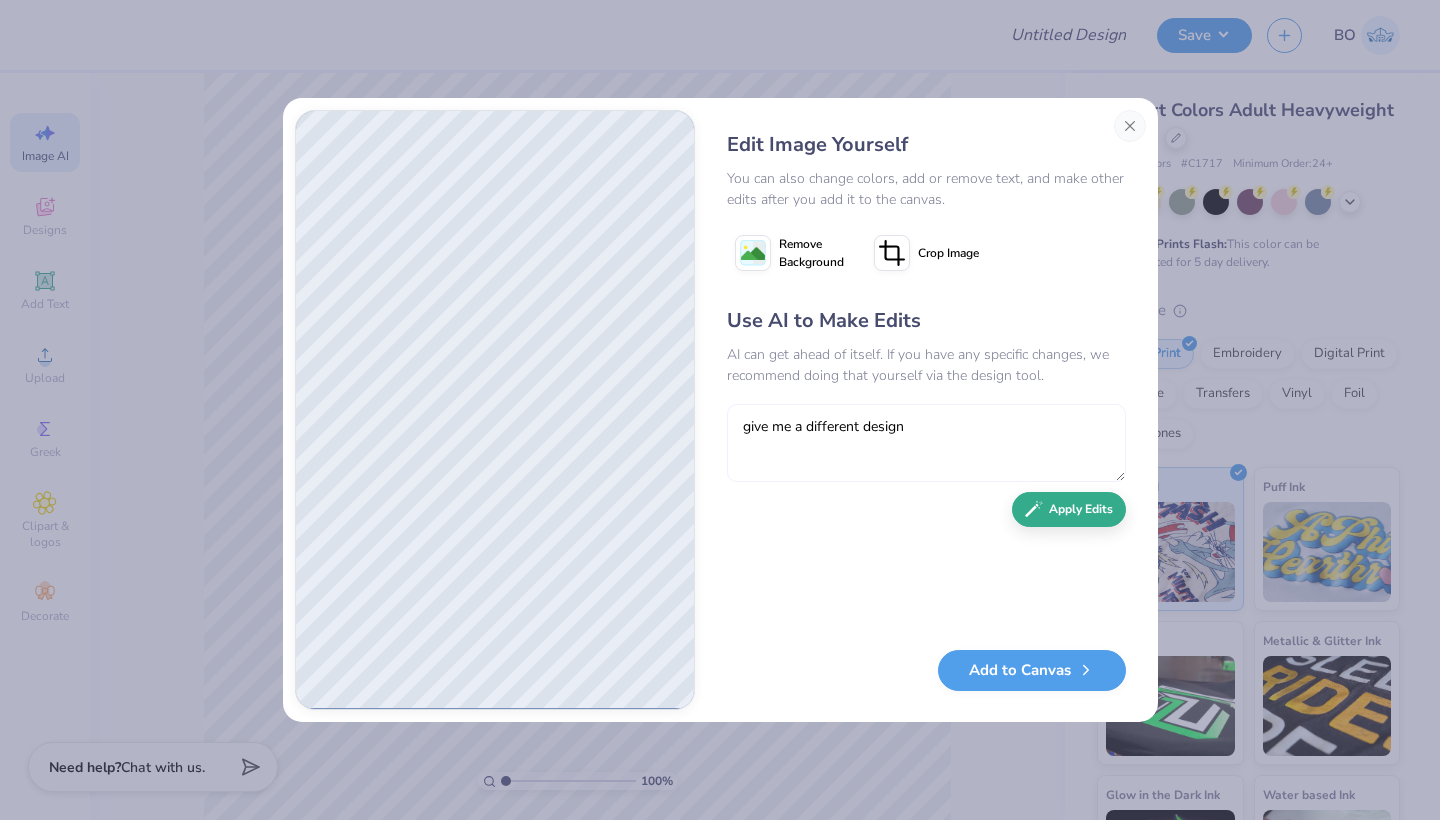 type on "give me a different design" 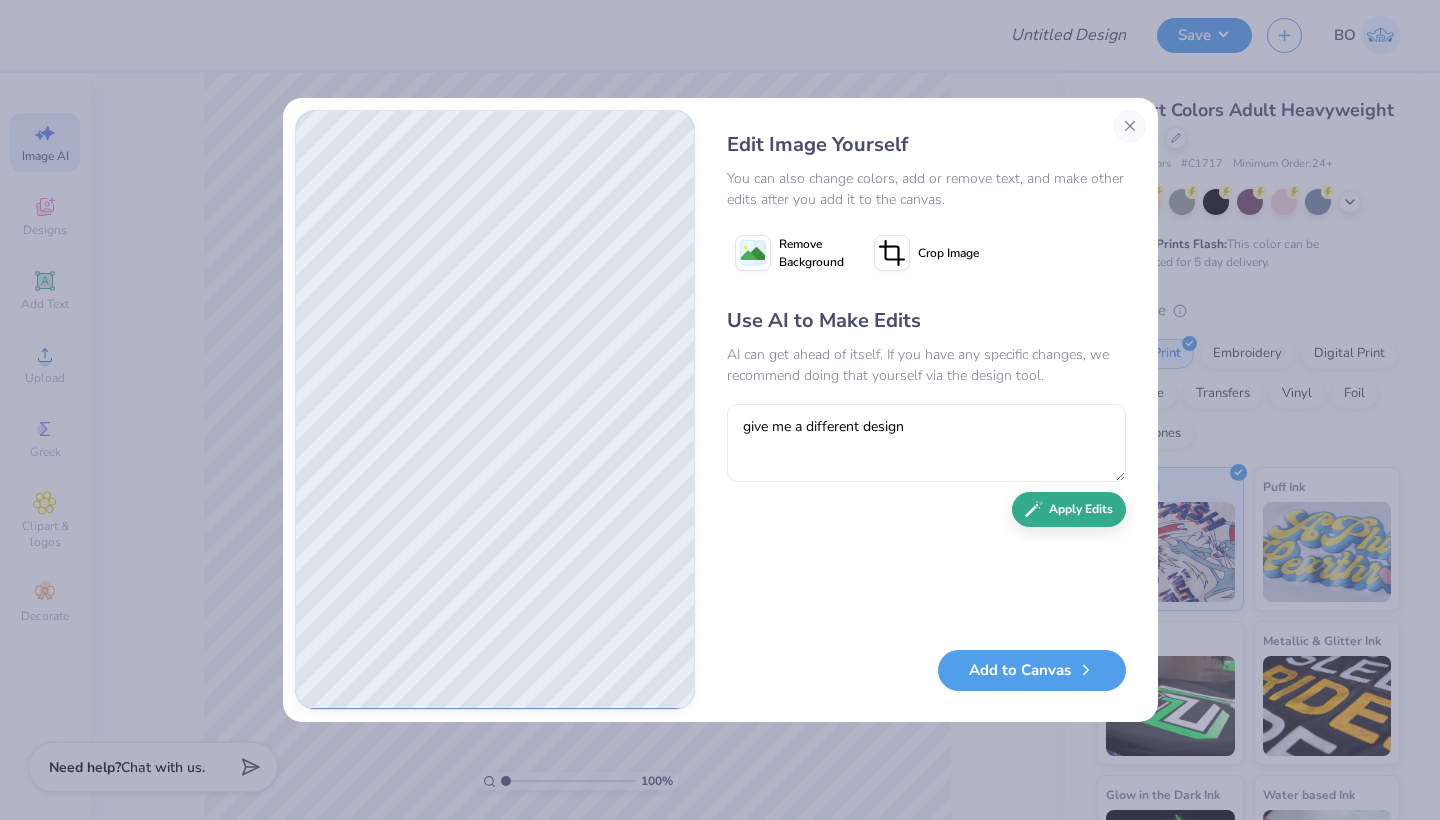 click on "Apply Edits" at bounding box center (1069, 509) 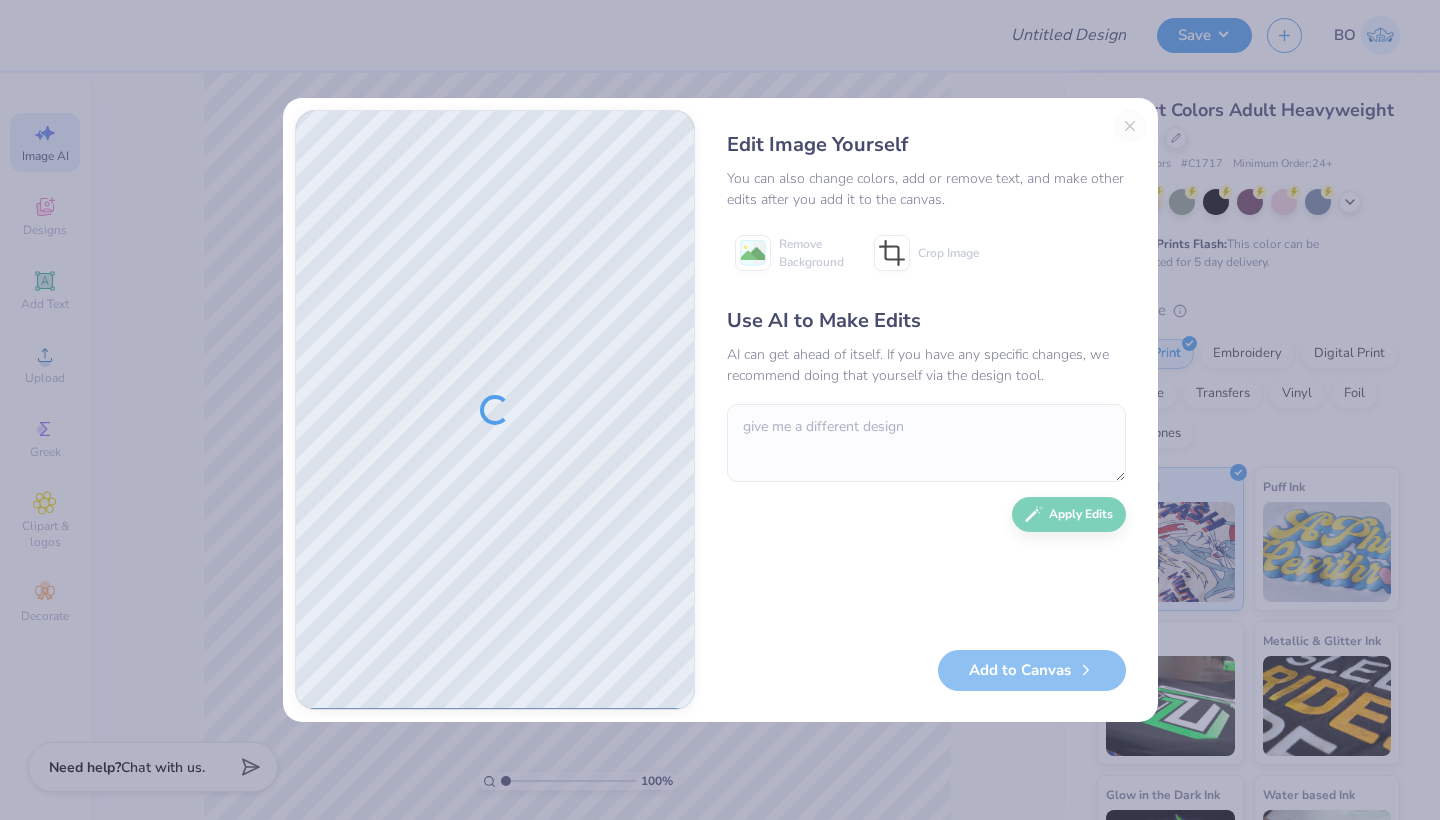 click at bounding box center (495, 410) 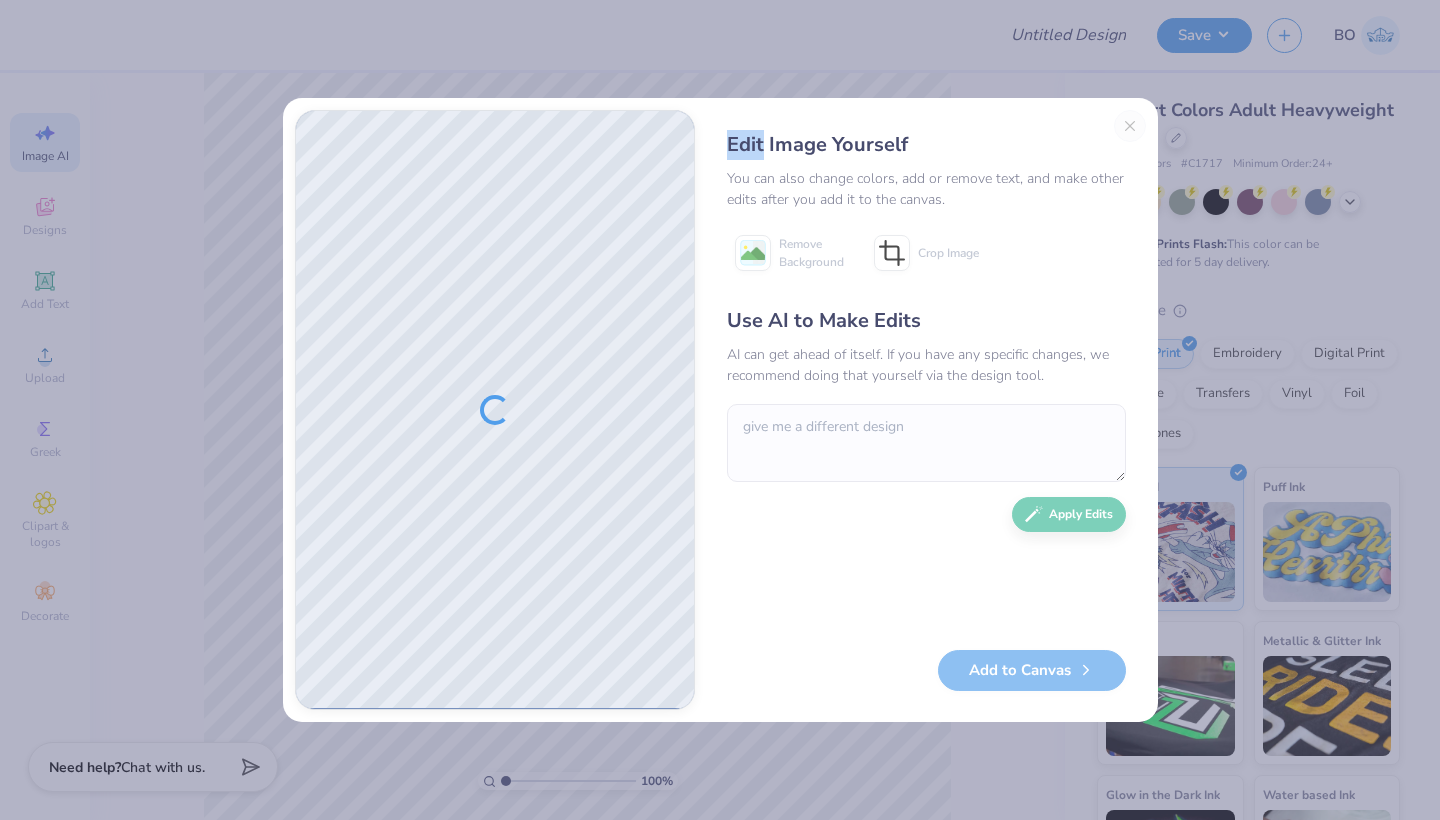 click on "Edit Image Yourself You can also change colors, add or remove text, and make other edits after you add it to the canvas. Remove Background Crop Image Use AI to Make Edits AI can get ahead of itself. If you have any specific changes, we recommend doing that yourself via the design tool. give me a different design  Apply Edits Add to Canvas" at bounding box center (926, 410) 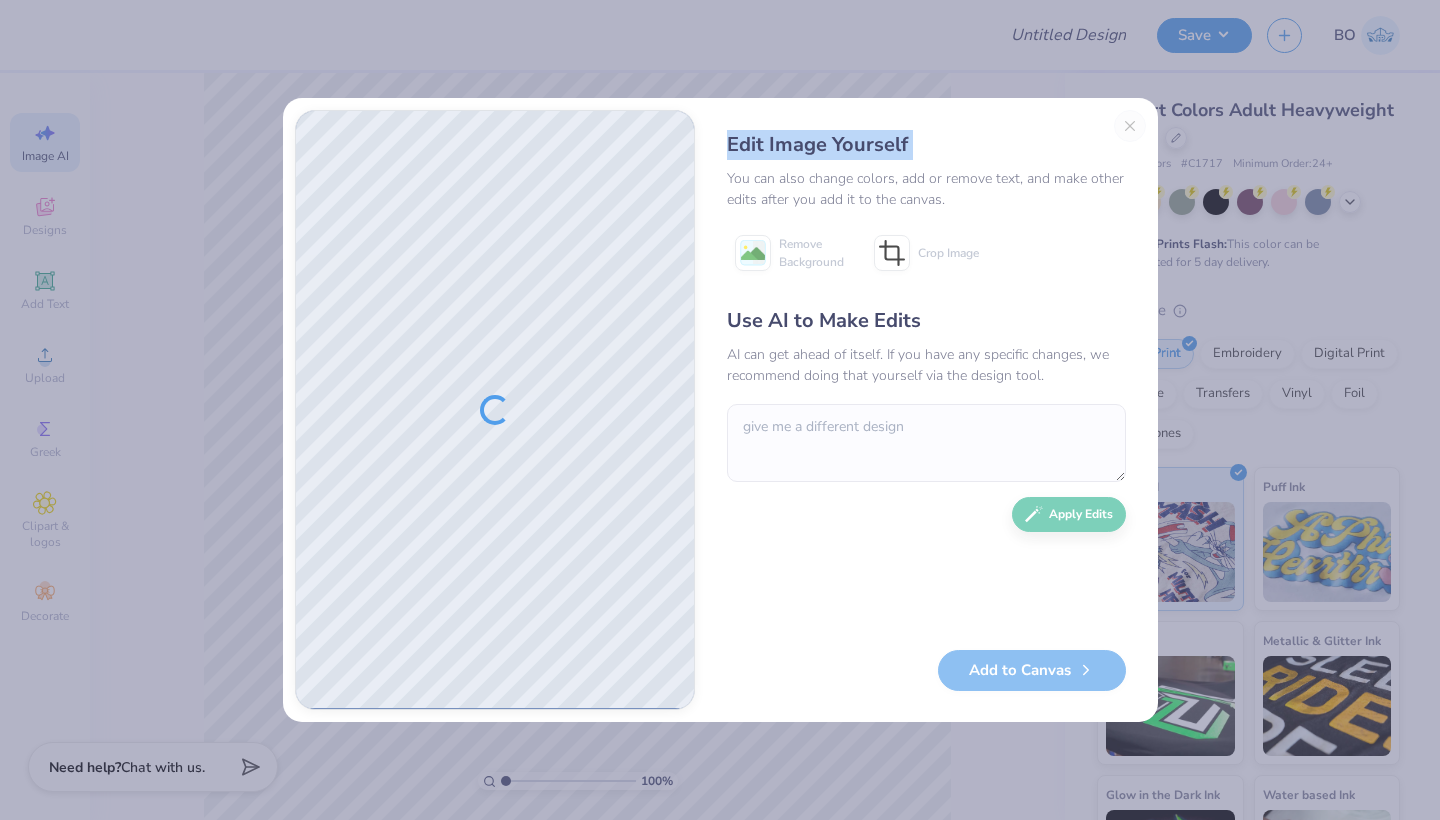 click on "Edit Image Yourself You can also change colors, add or remove text, and make other edits after you add it to the canvas. Remove Background Crop Image Use AI to Make Edits AI can get ahead of itself. If you have any specific changes, we recommend doing that yourself via the design tool. give me a different design  Apply Edits Add to Canvas" at bounding box center [926, 410] 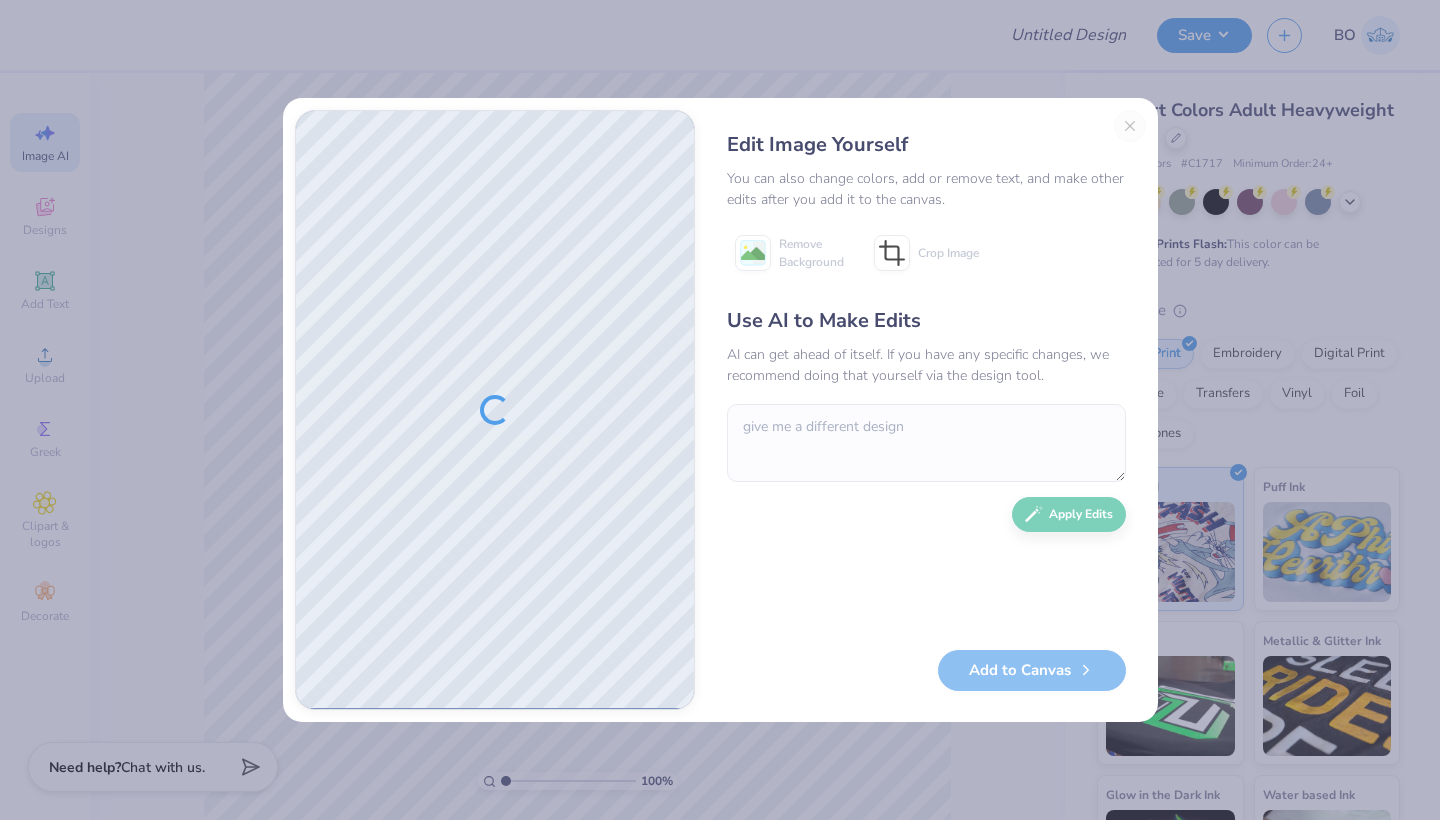 click on "Edit Image Yourself You can also change colors, add or remove text, and make other edits after you add it to the canvas. Remove Background Crop Image Use AI to Make Edits AI can get ahead of itself. If you have any specific changes, we recommend doing that yourself via the design tool. give me a different design  Apply Edits Add to Canvas" at bounding box center [926, 410] 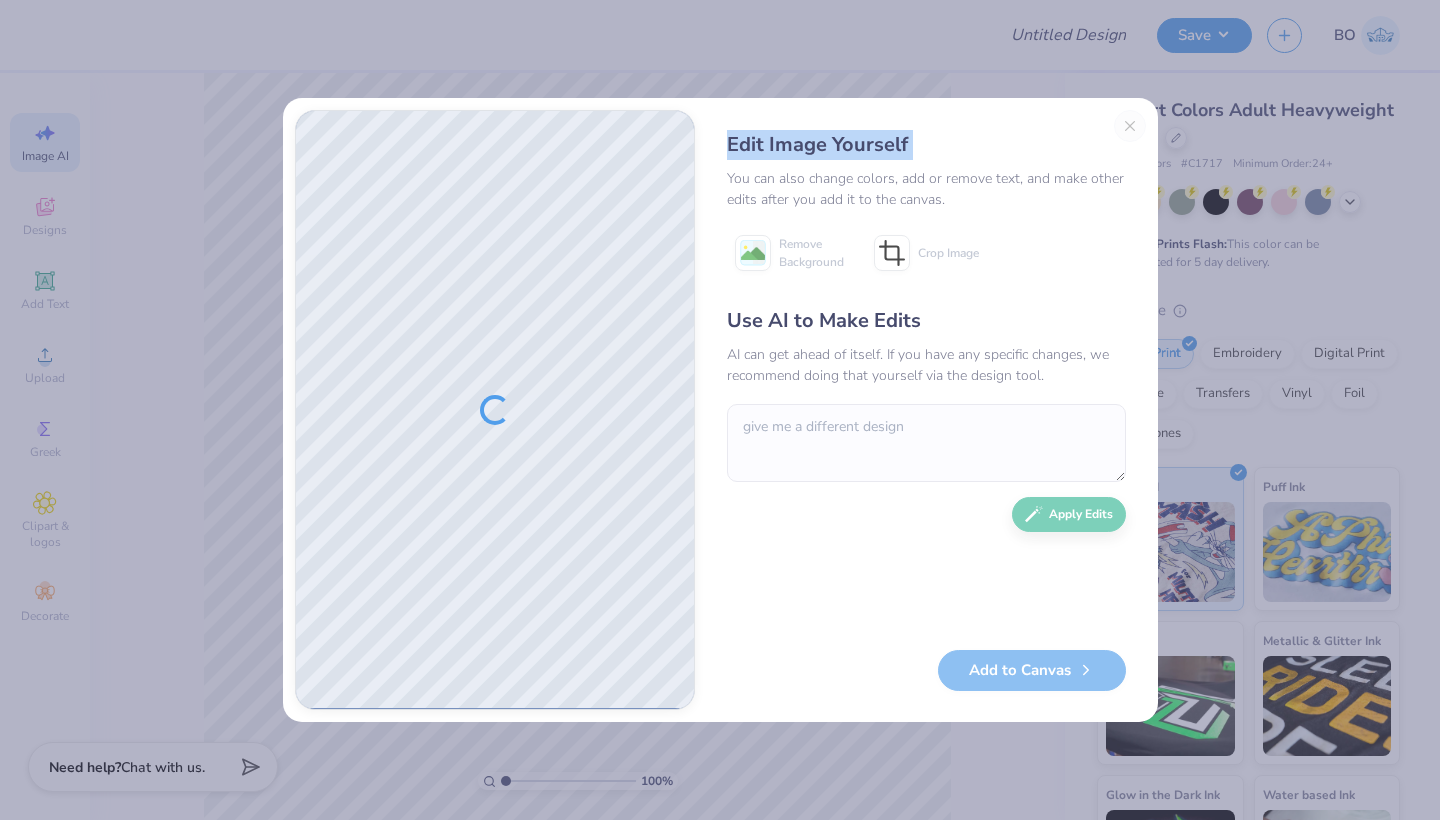 click on "Edit Image Yourself You can also change colors, add or remove text, and make other edits after you add it to the canvas. Remove Background Crop Image Use AI to Make Edits AI can get ahead of itself. If you have any specific changes, we recommend doing that yourself via the design tool. give me a different design  Apply Edits Add to Canvas" at bounding box center (926, 410) 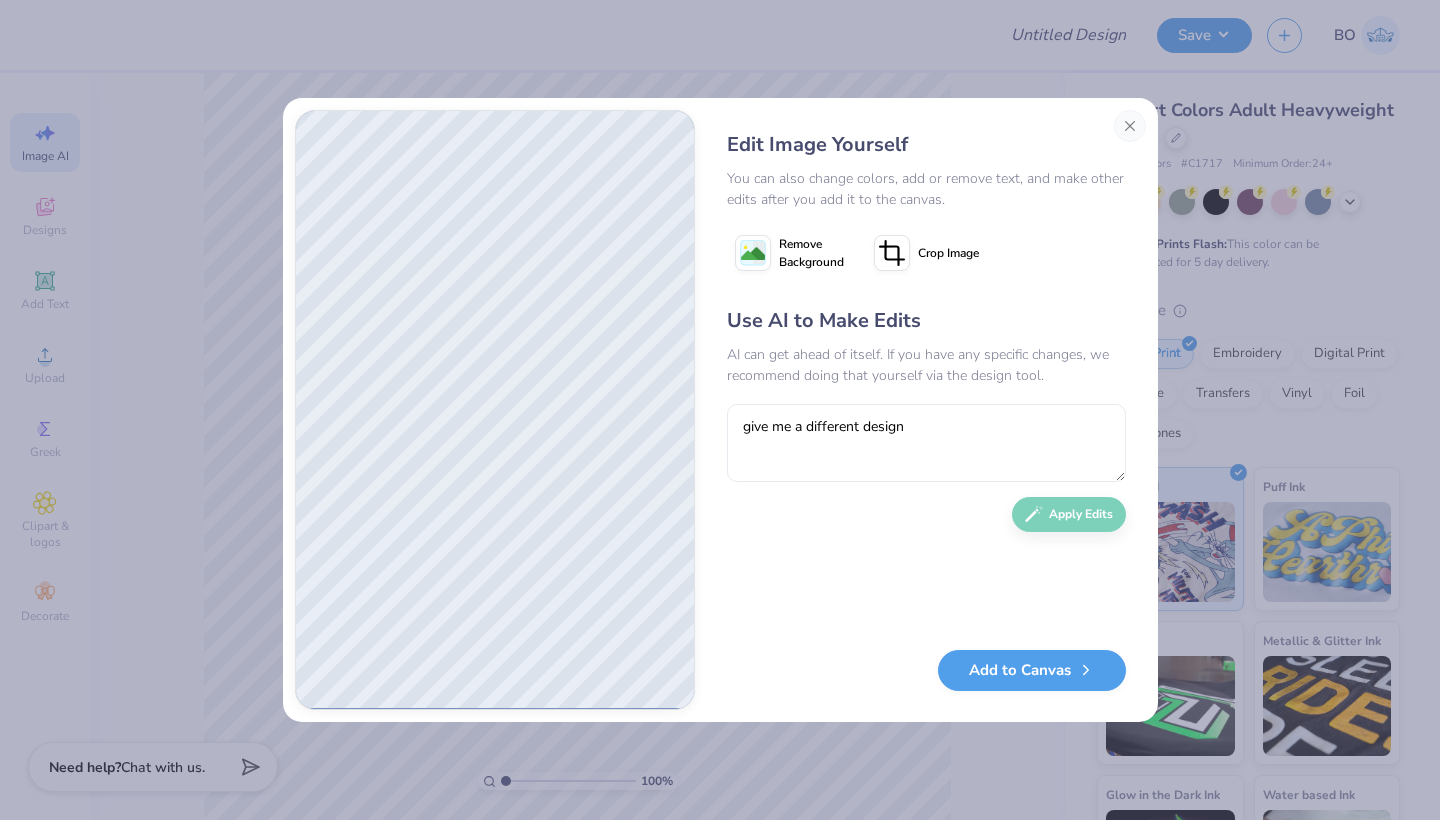 type 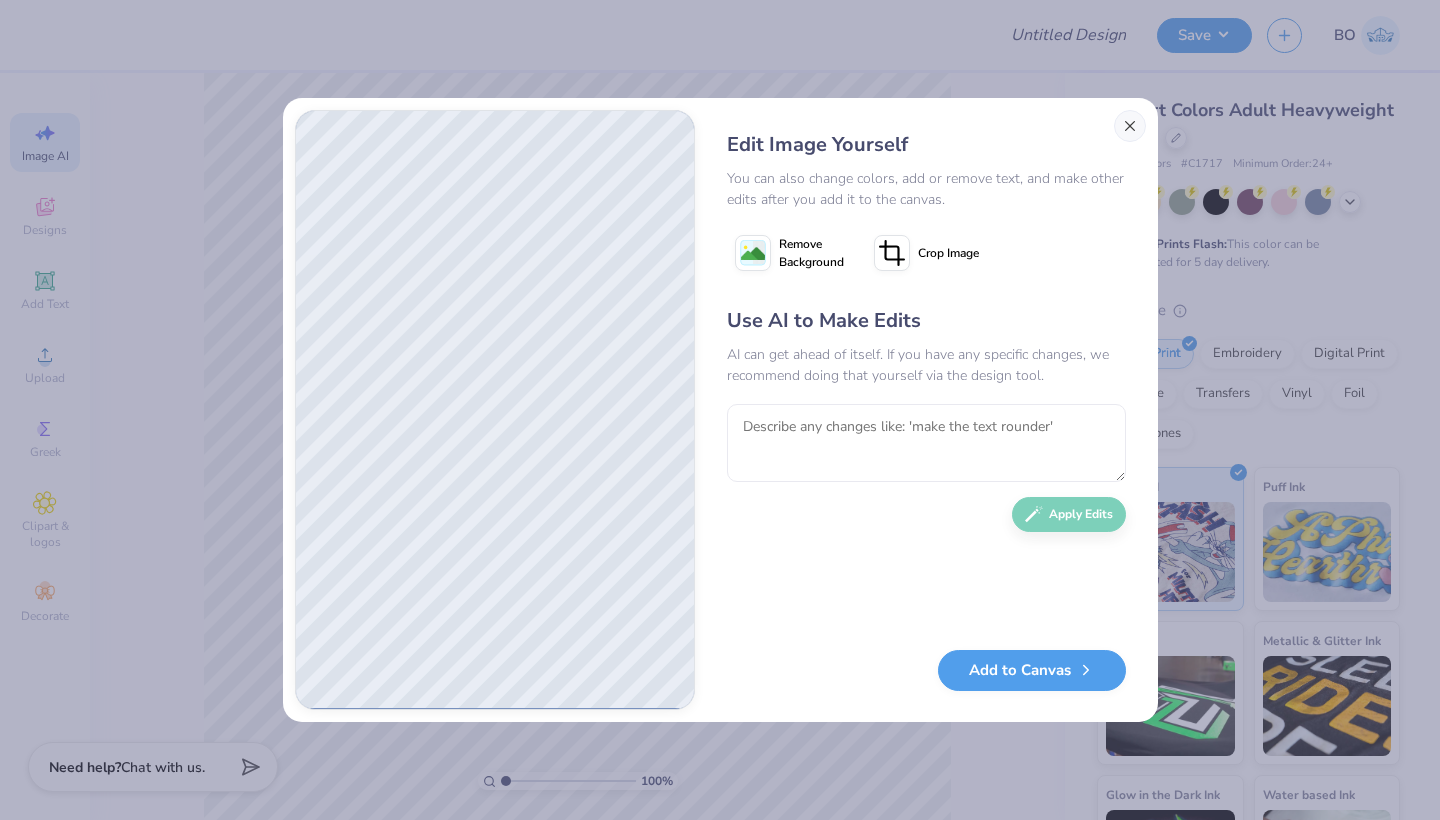 click at bounding box center (1130, 126) 